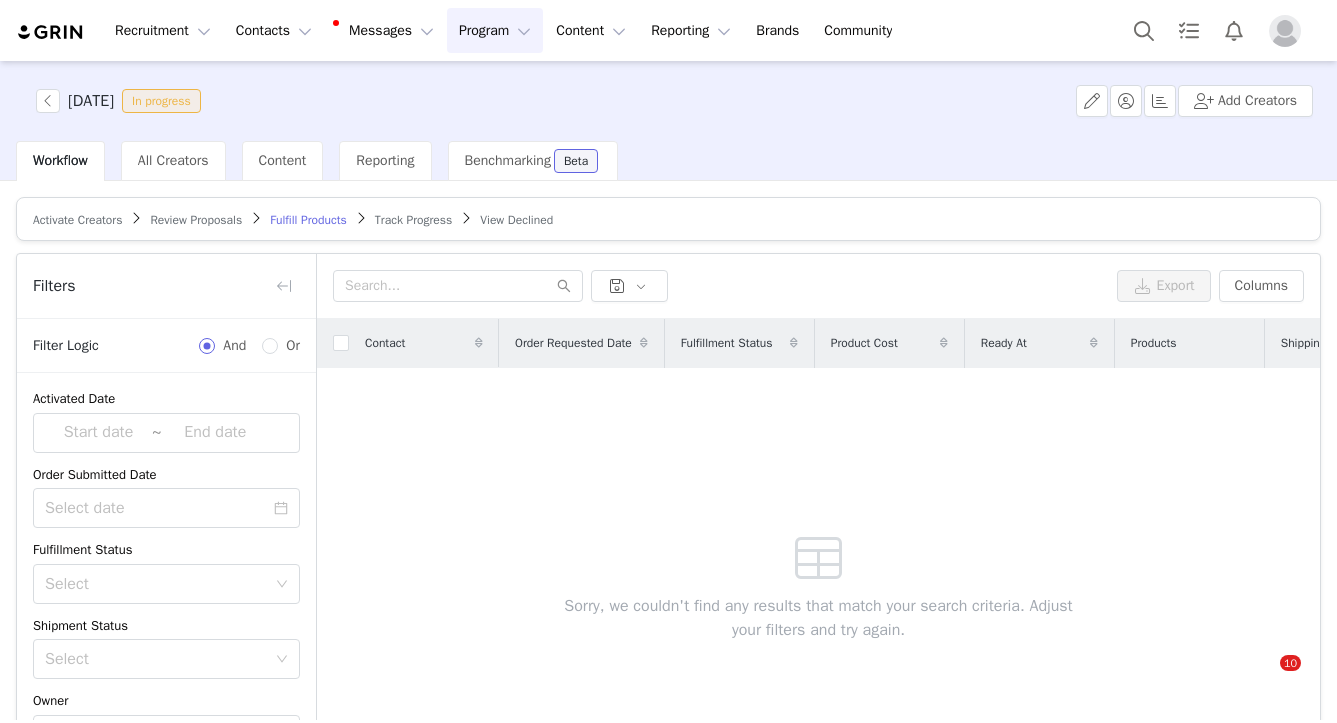 scroll, scrollTop: 0, scrollLeft: 0, axis: both 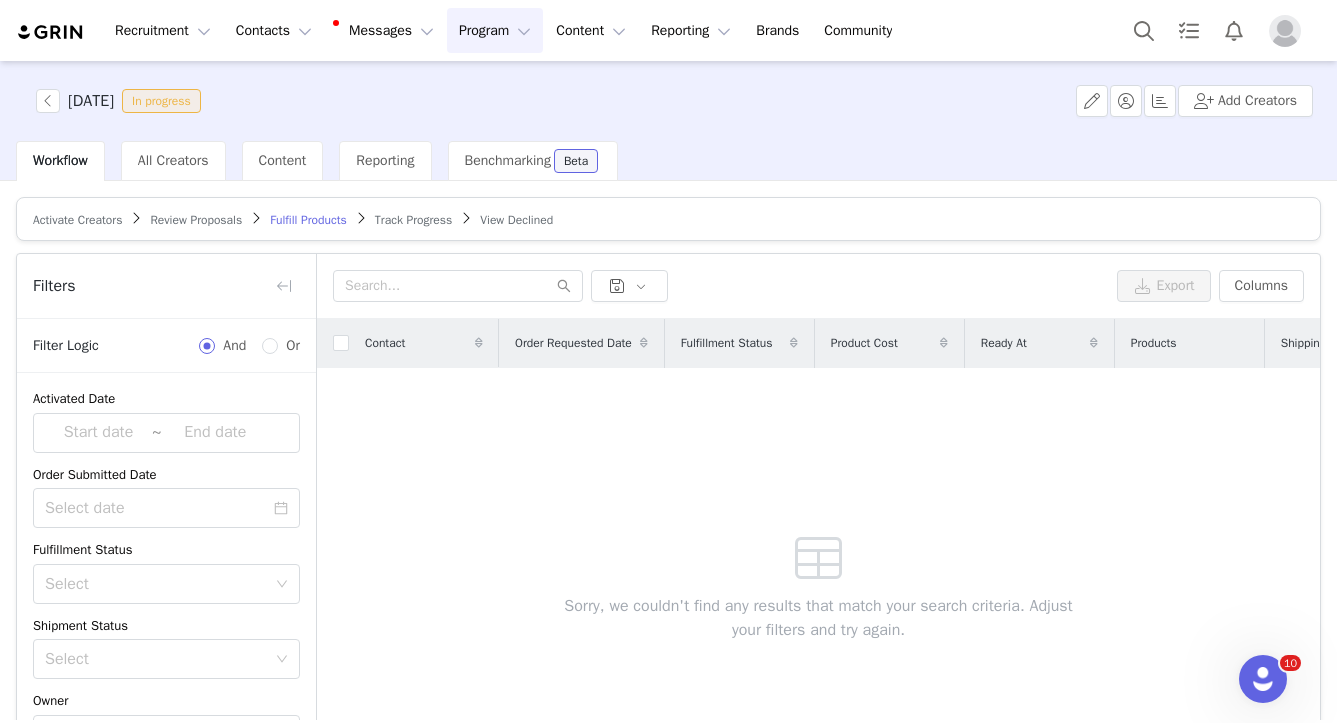click on "Review Proposals" at bounding box center [196, 220] 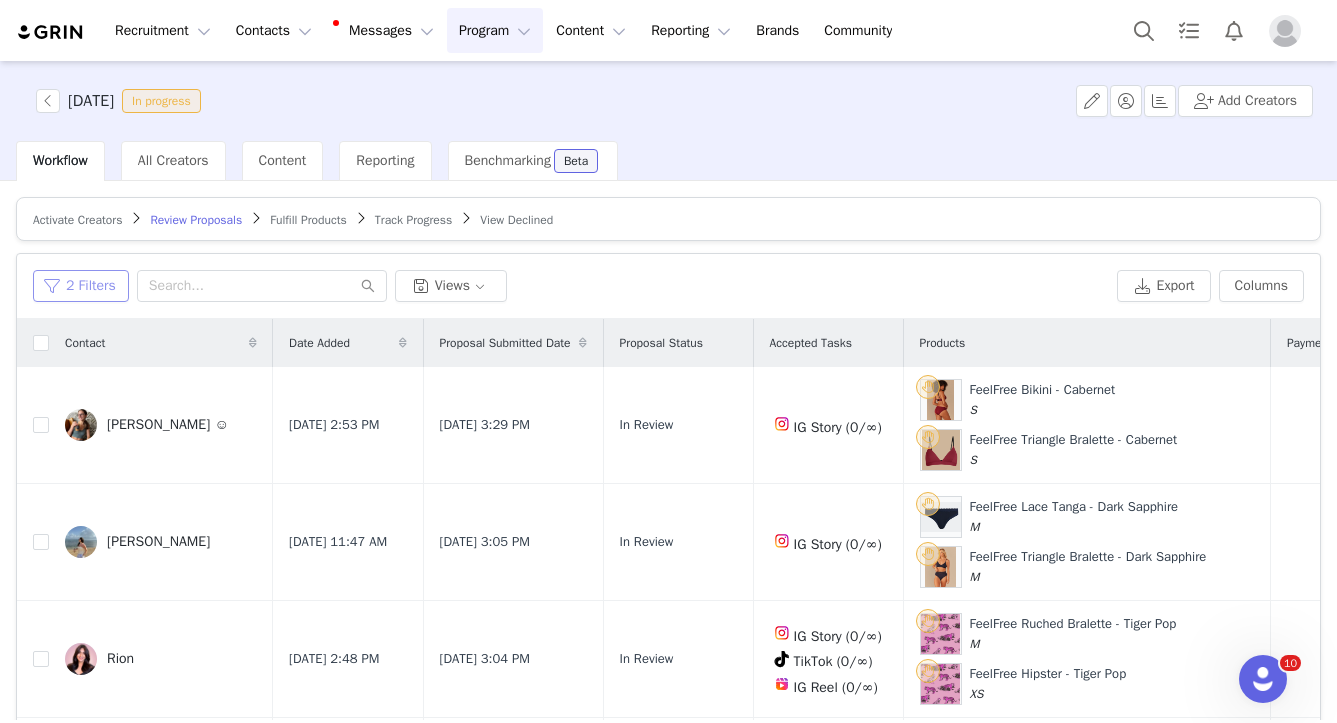 click on "2 Filters" at bounding box center (81, 286) 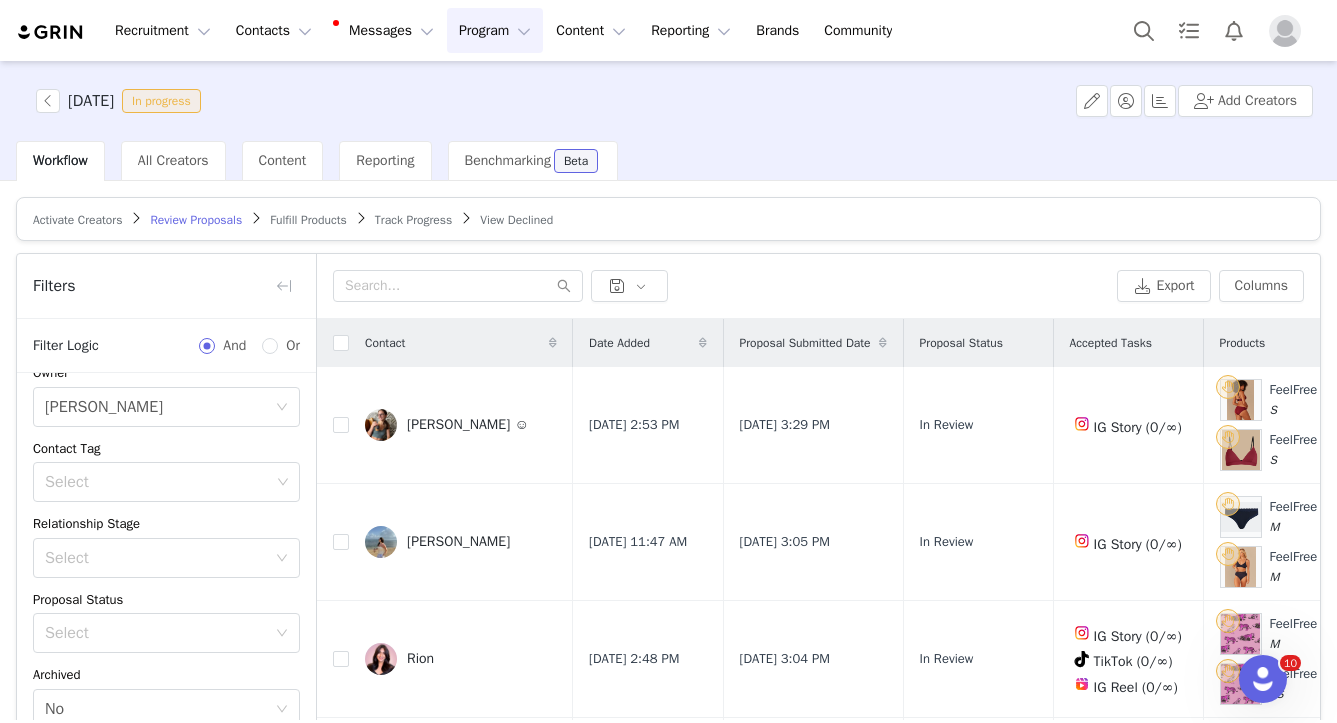 scroll, scrollTop: 207, scrollLeft: 0, axis: vertical 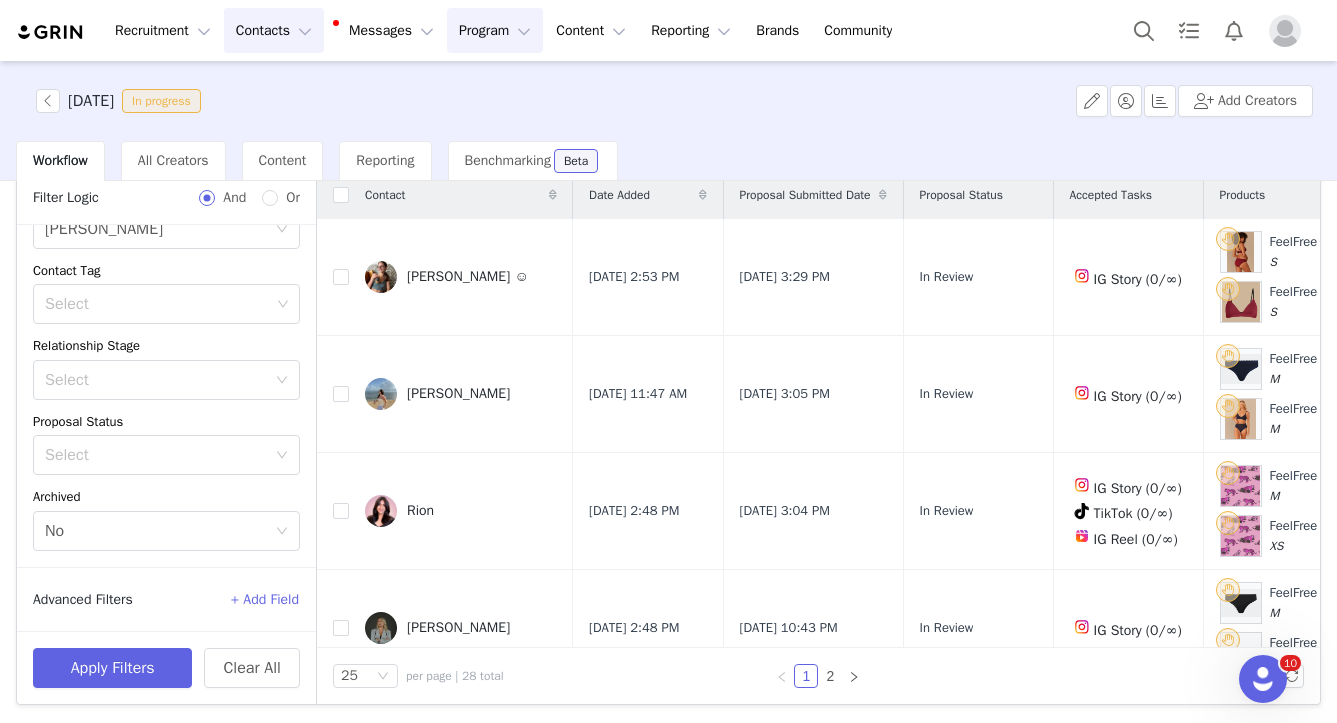 click on "Contacts Contacts" at bounding box center (274, 30) 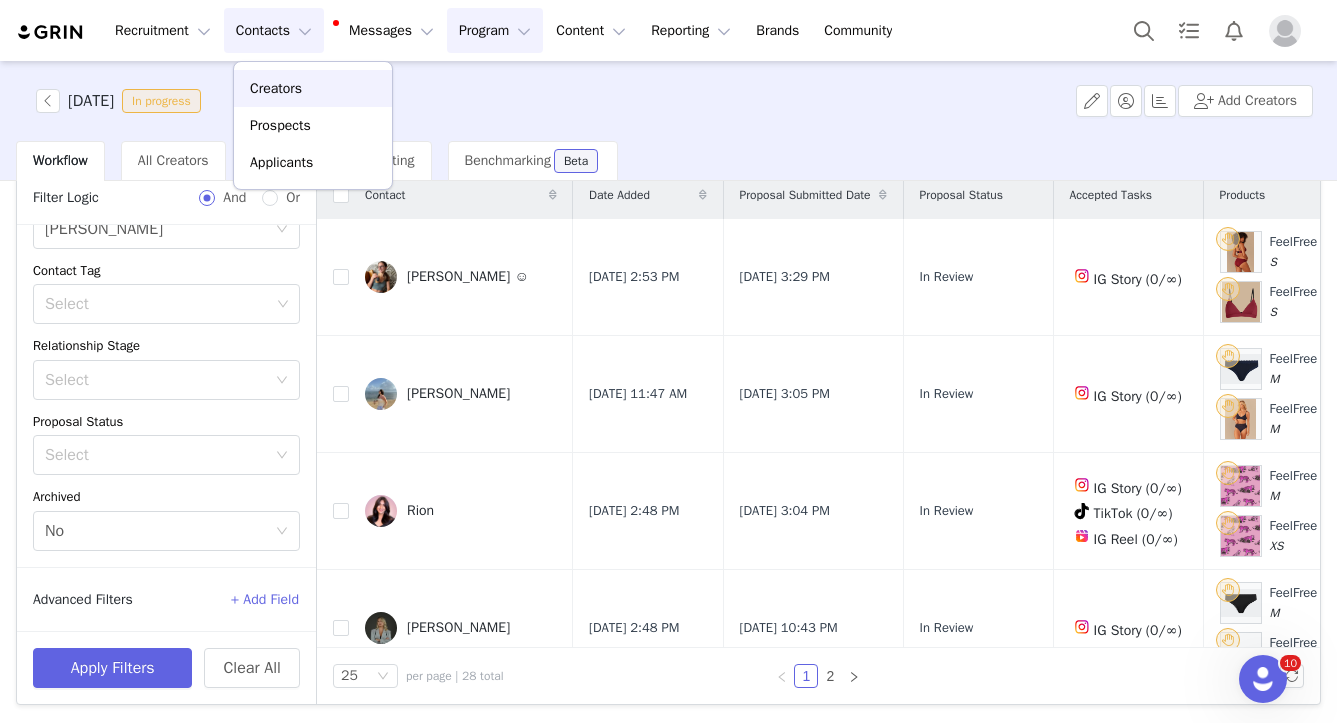 click on "Creators" at bounding box center (313, 88) 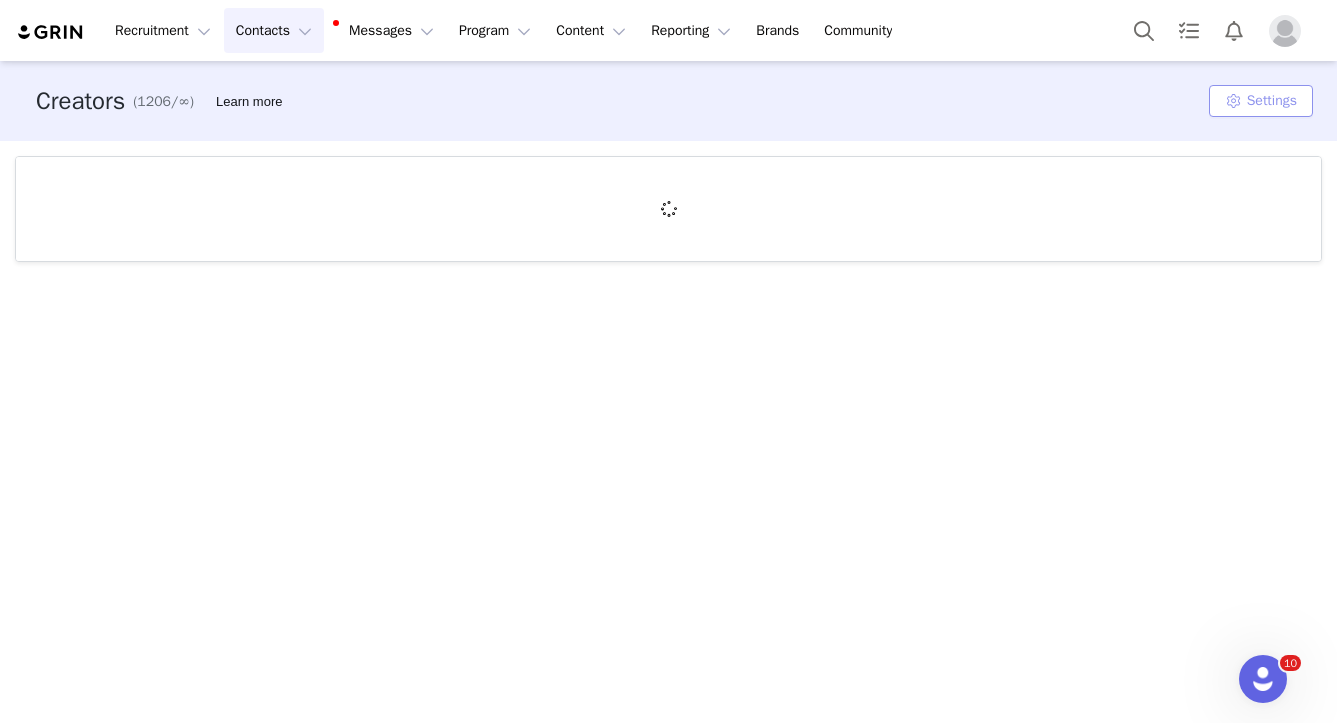 click on "Settings" at bounding box center [1261, 101] 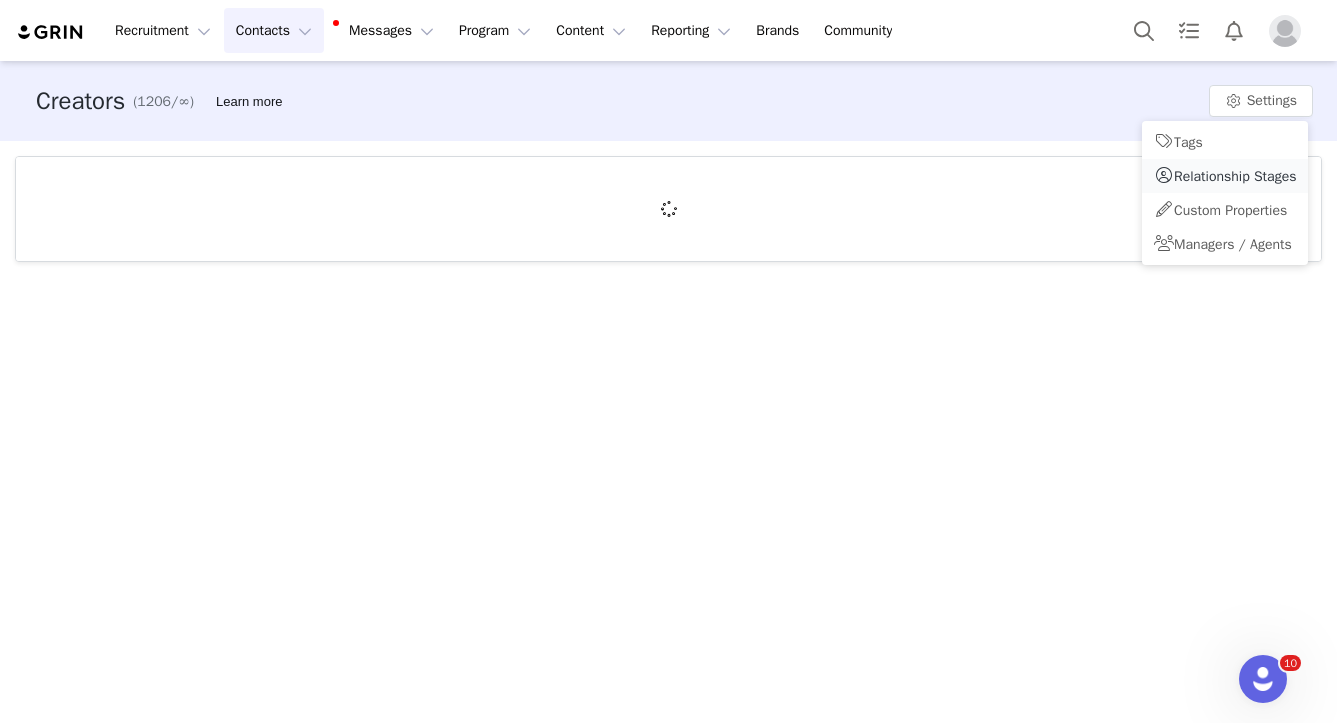 click on "Relationship Stages" at bounding box center [1225, 176] 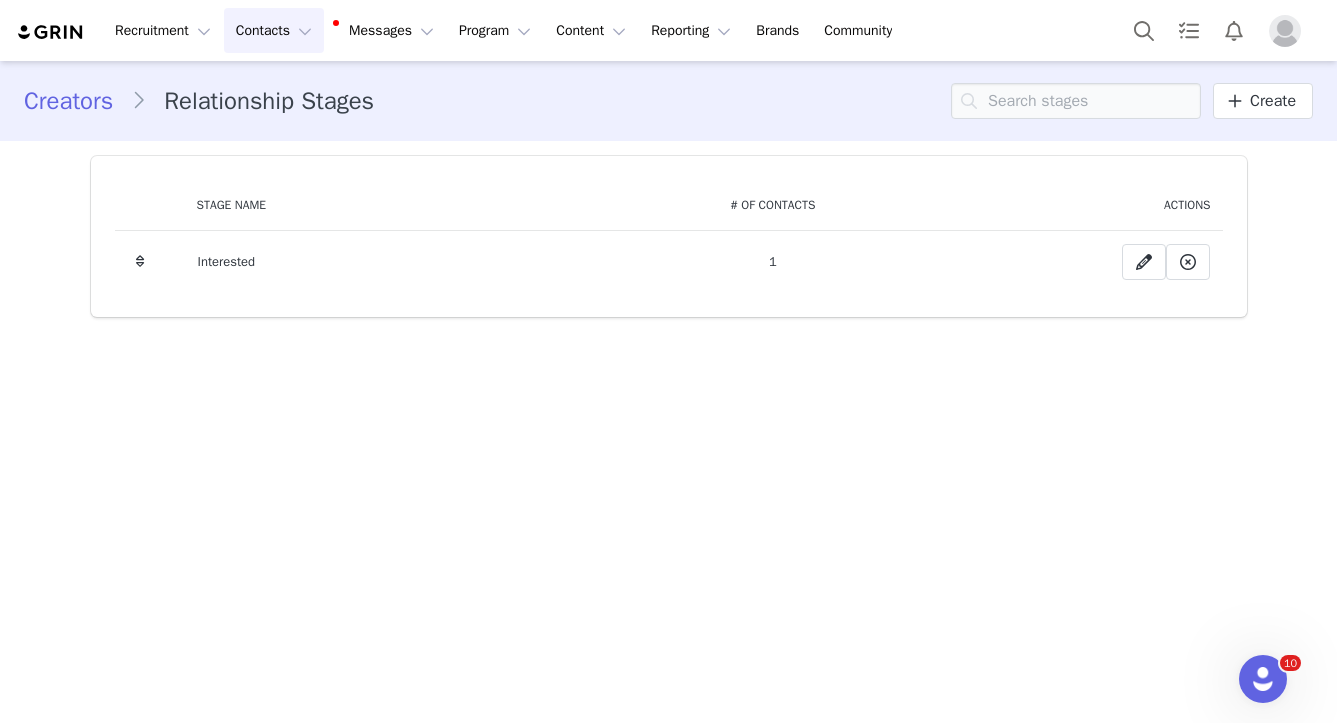 click on "Creators" at bounding box center [77, 101] 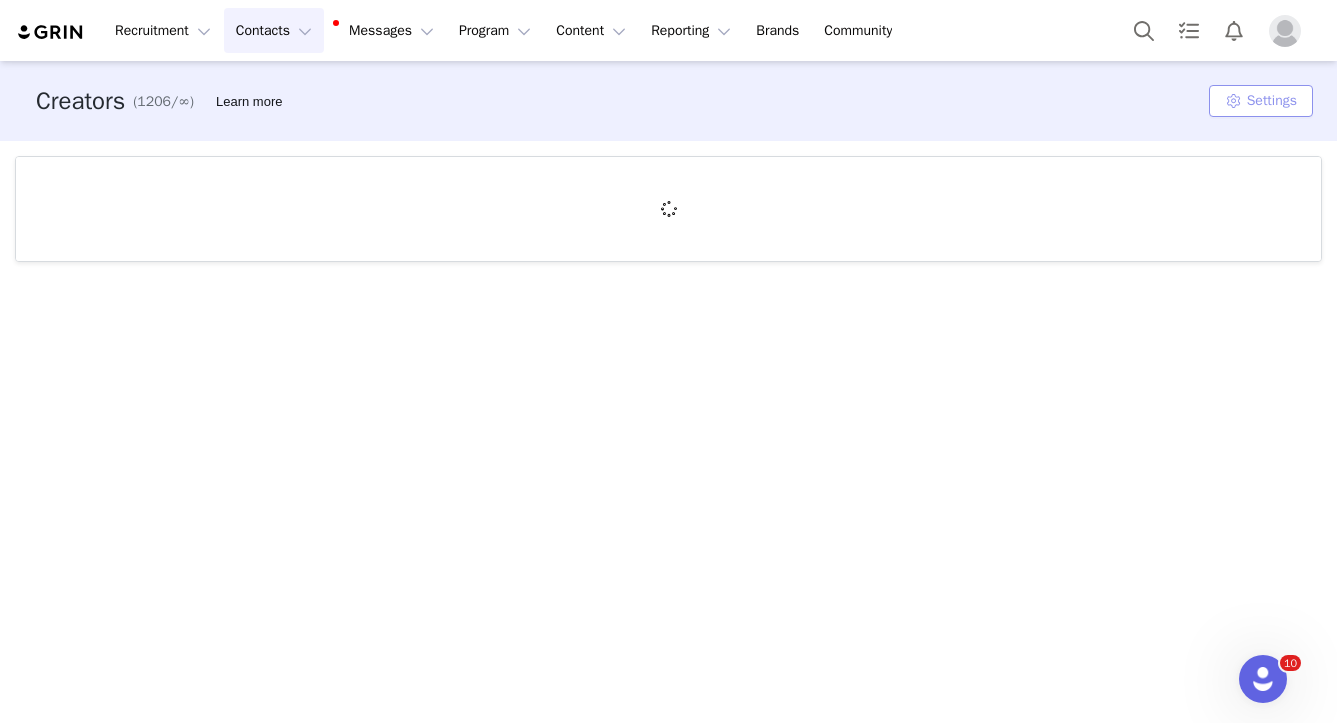 click on "Settings" at bounding box center [1261, 101] 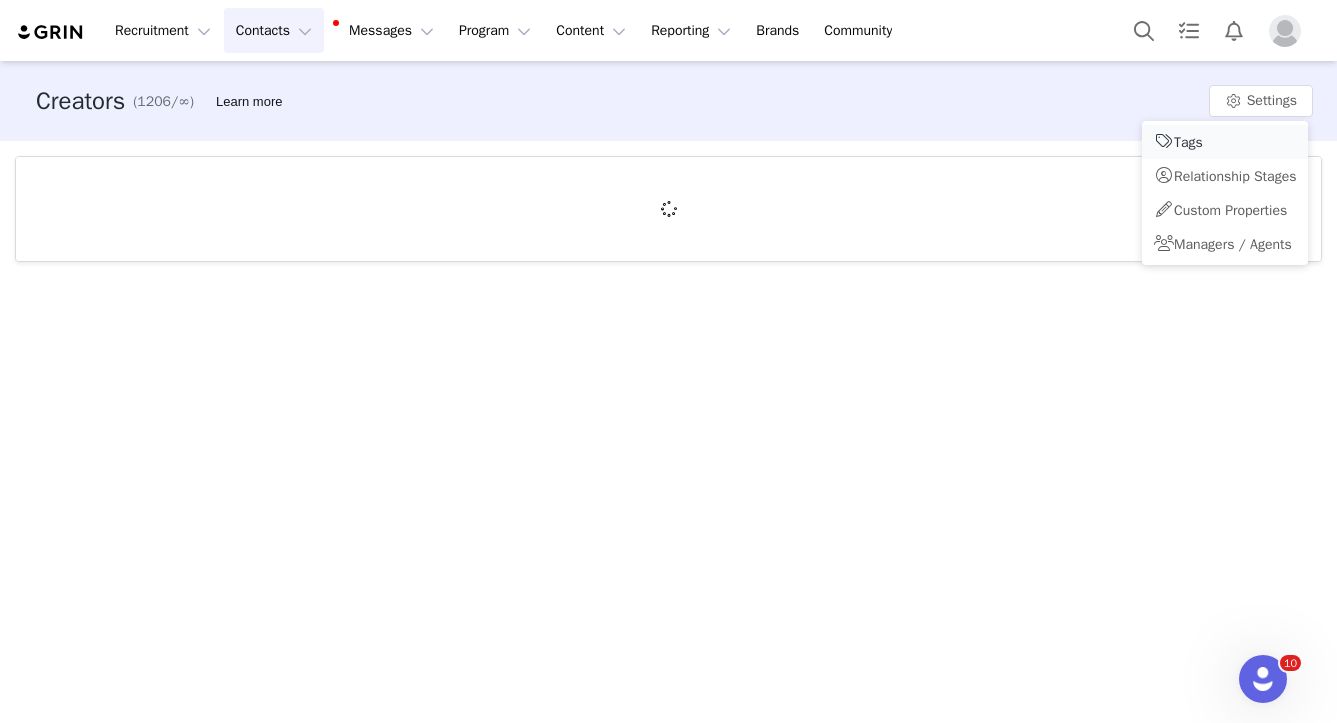 click on "Tags" at bounding box center (1225, 142) 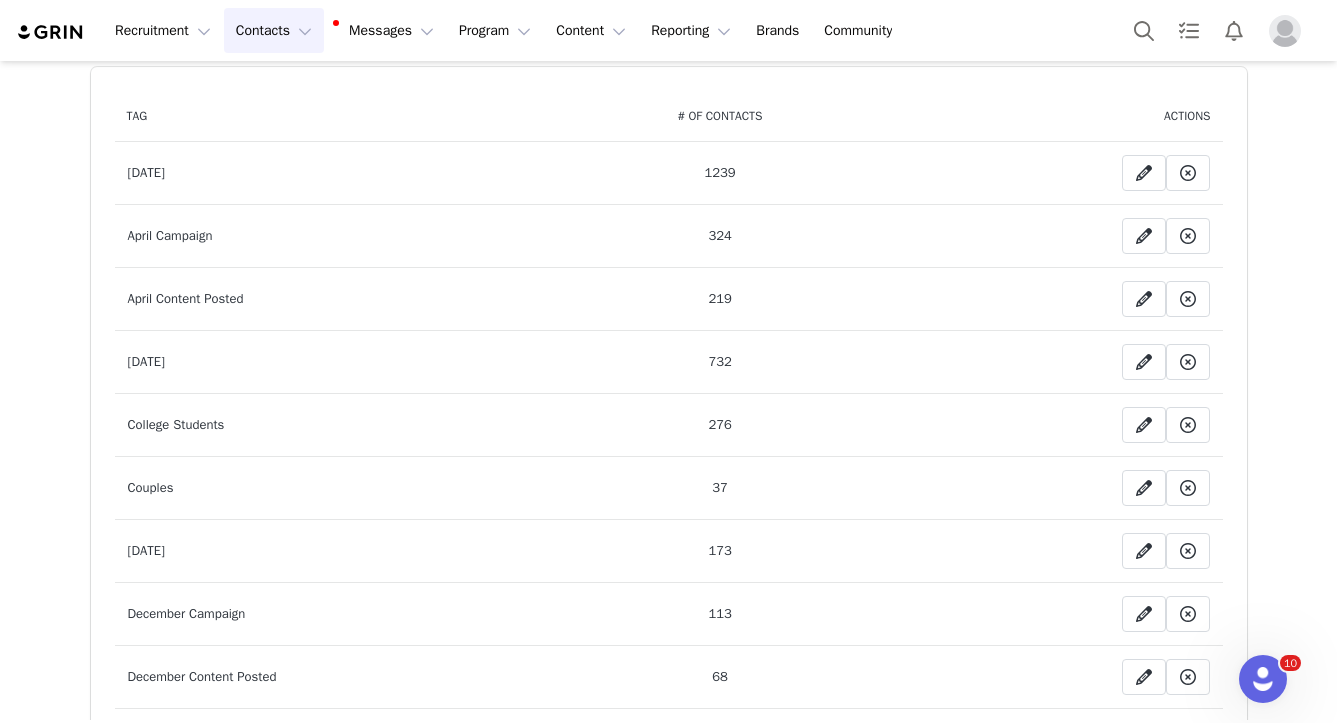 scroll, scrollTop: 92, scrollLeft: 0, axis: vertical 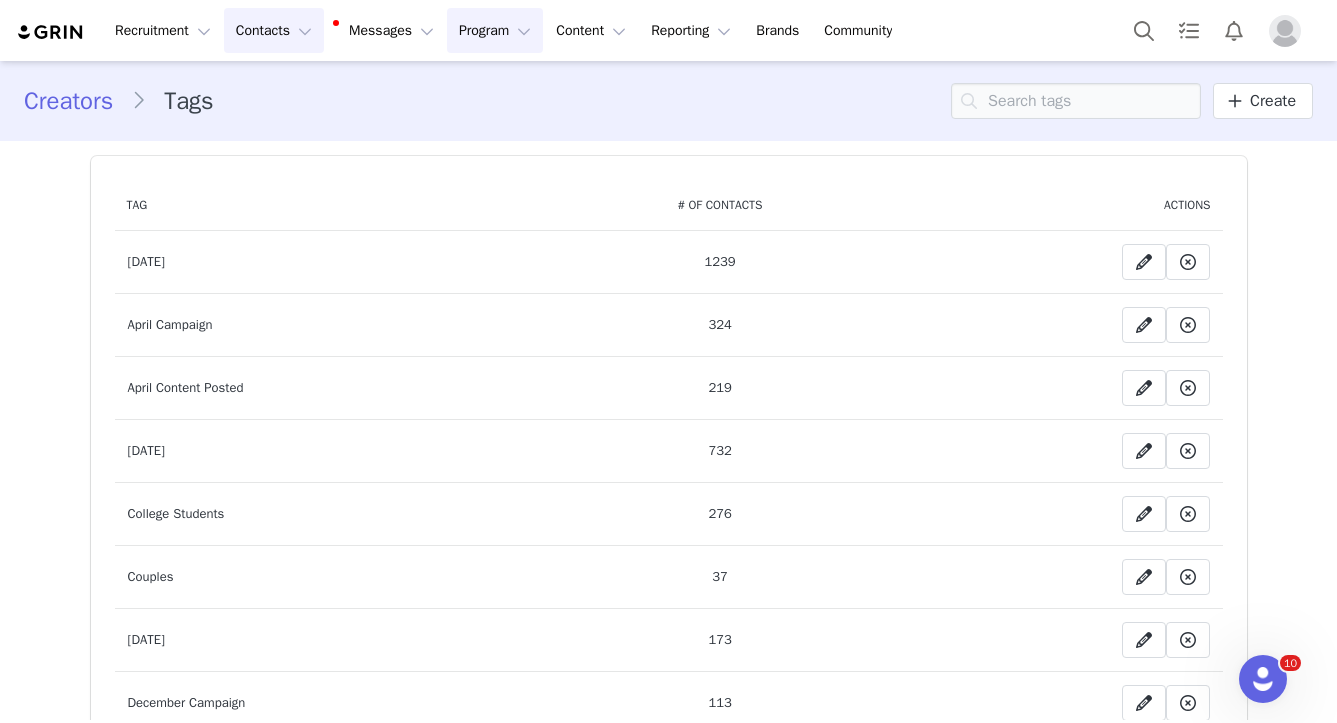 click on "Program Program" at bounding box center [495, 30] 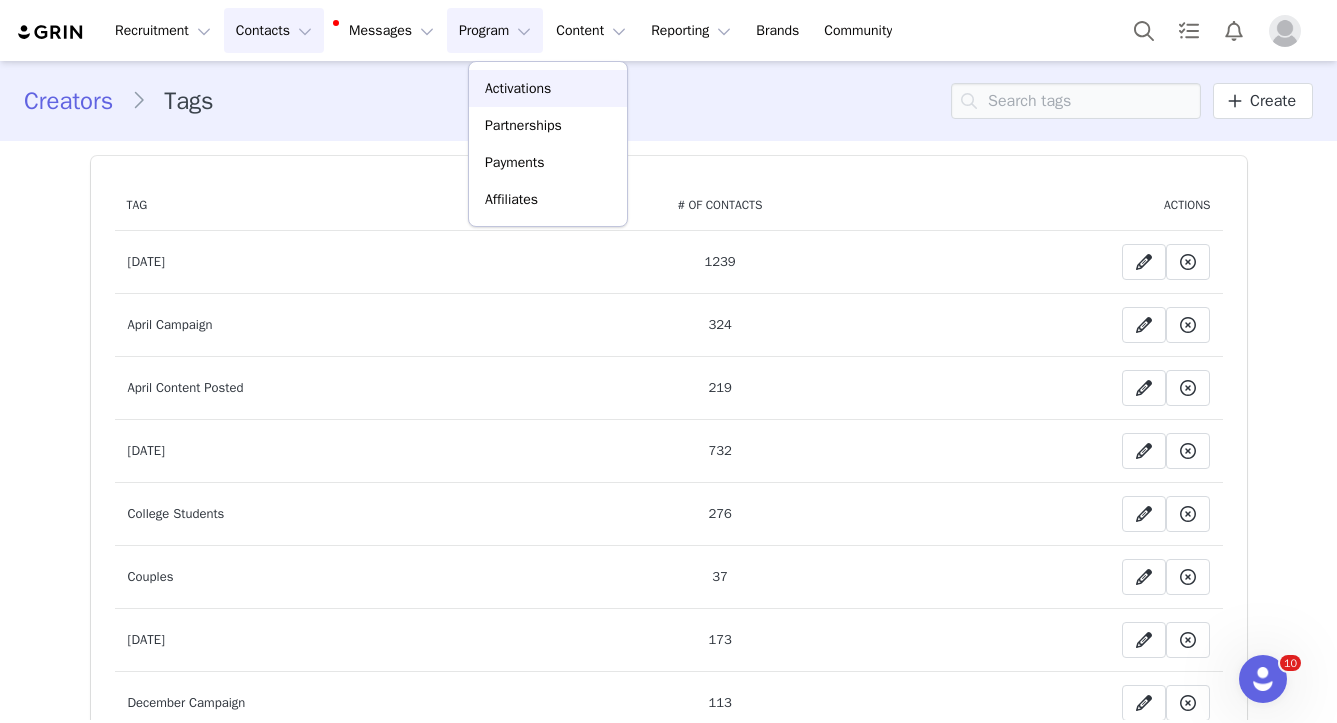 click on "Activations" at bounding box center (518, 88) 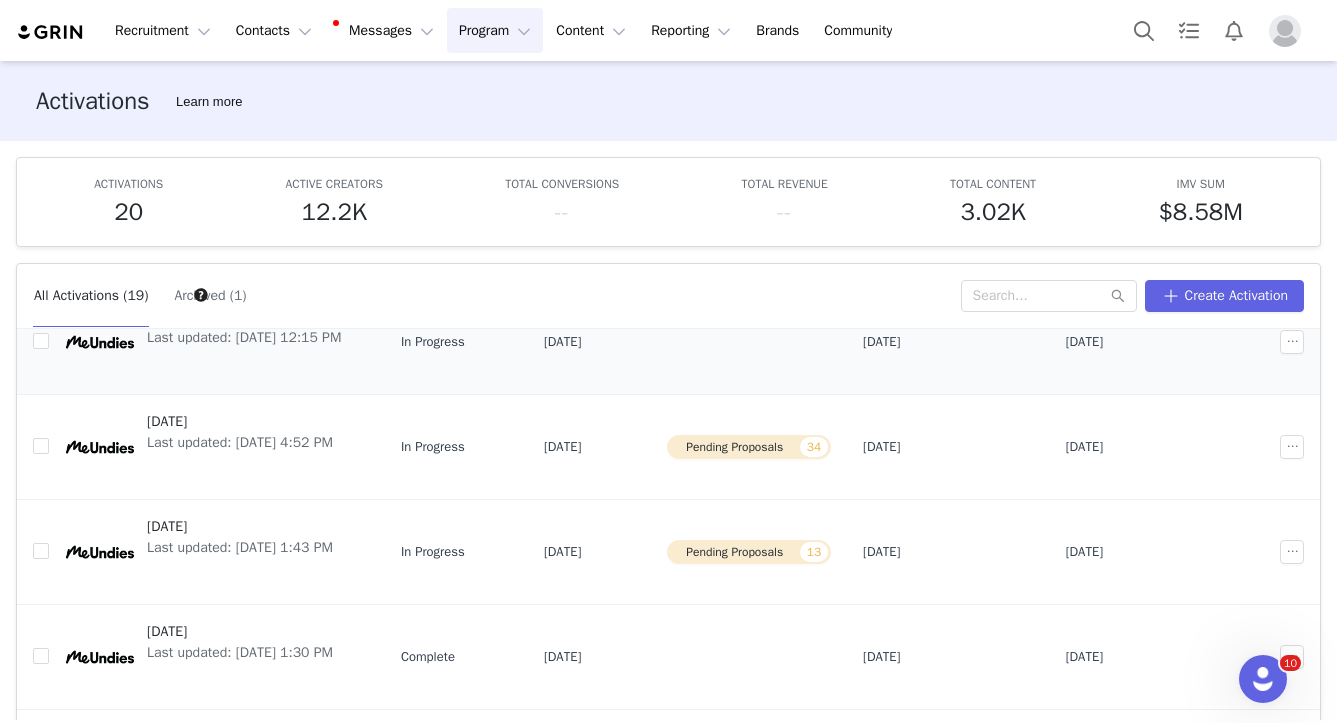 scroll, scrollTop: 201, scrollLeft: 0, axis: vertical 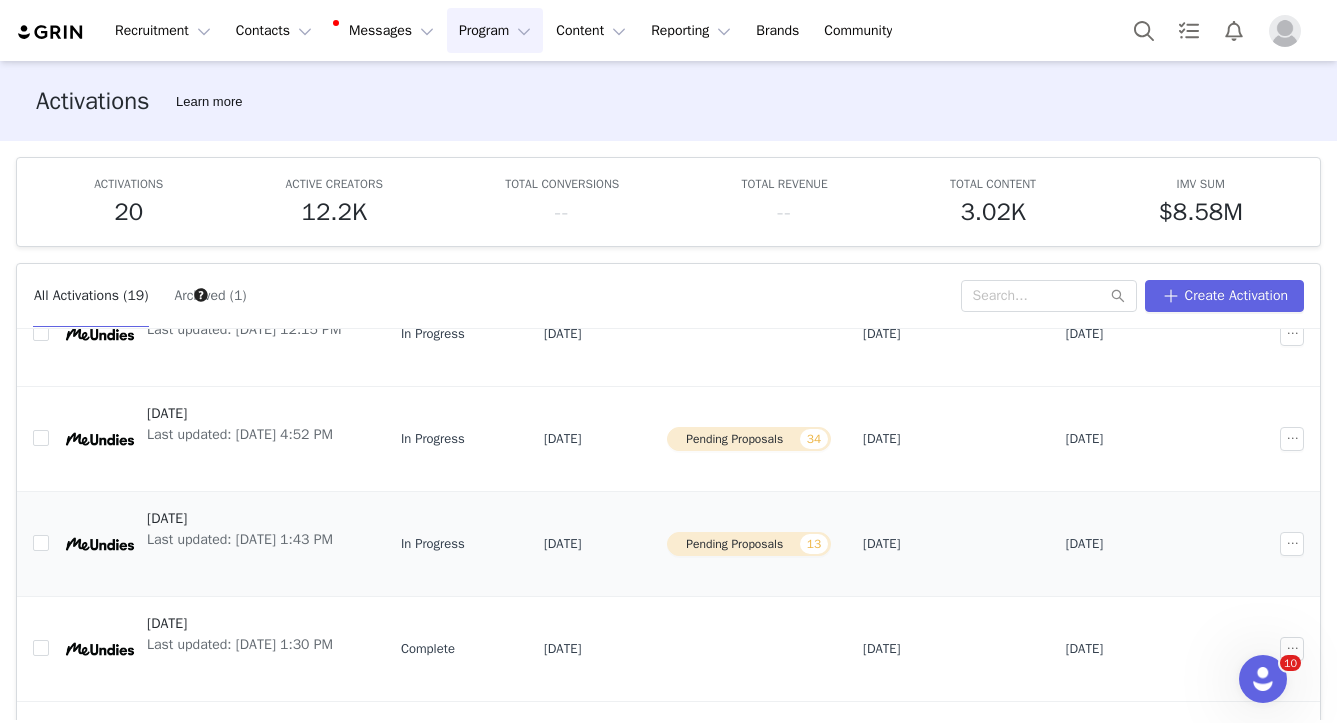 click on "[DATE]" at bounding box center (240, 518) 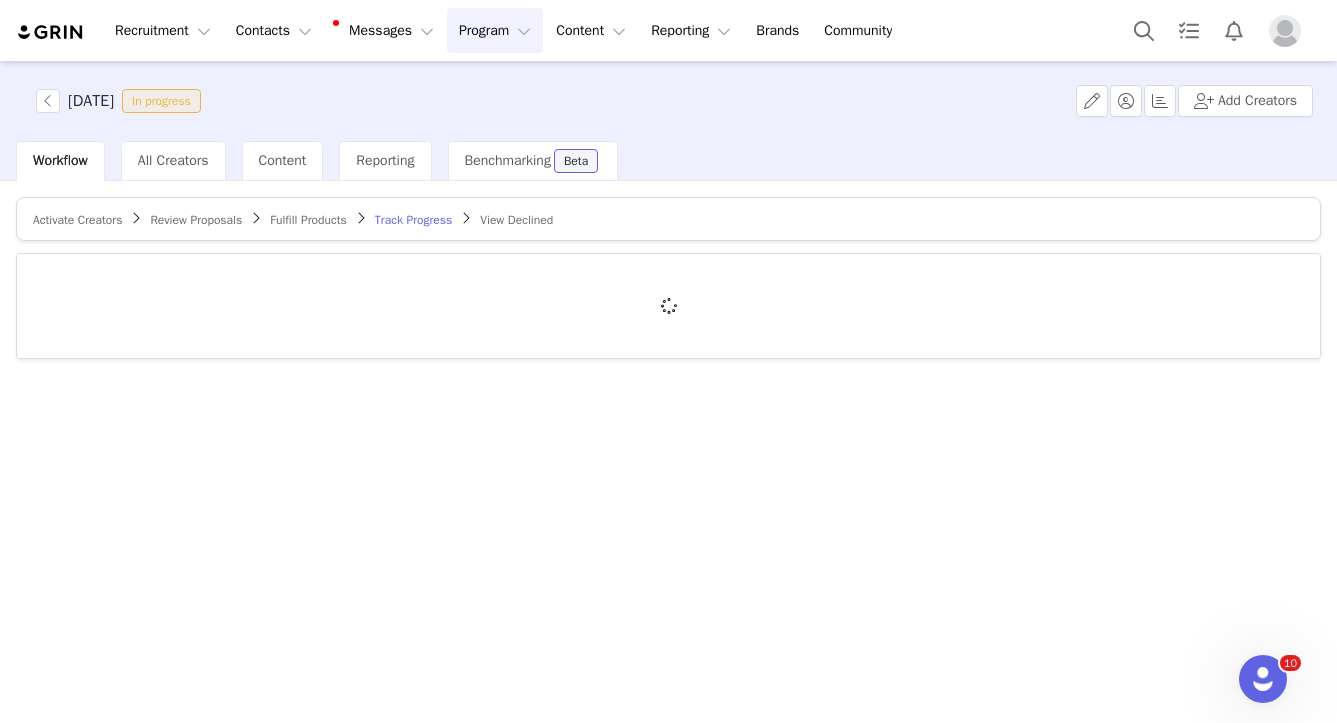 click on "Review Proposals" at bounding box center (196, 220) 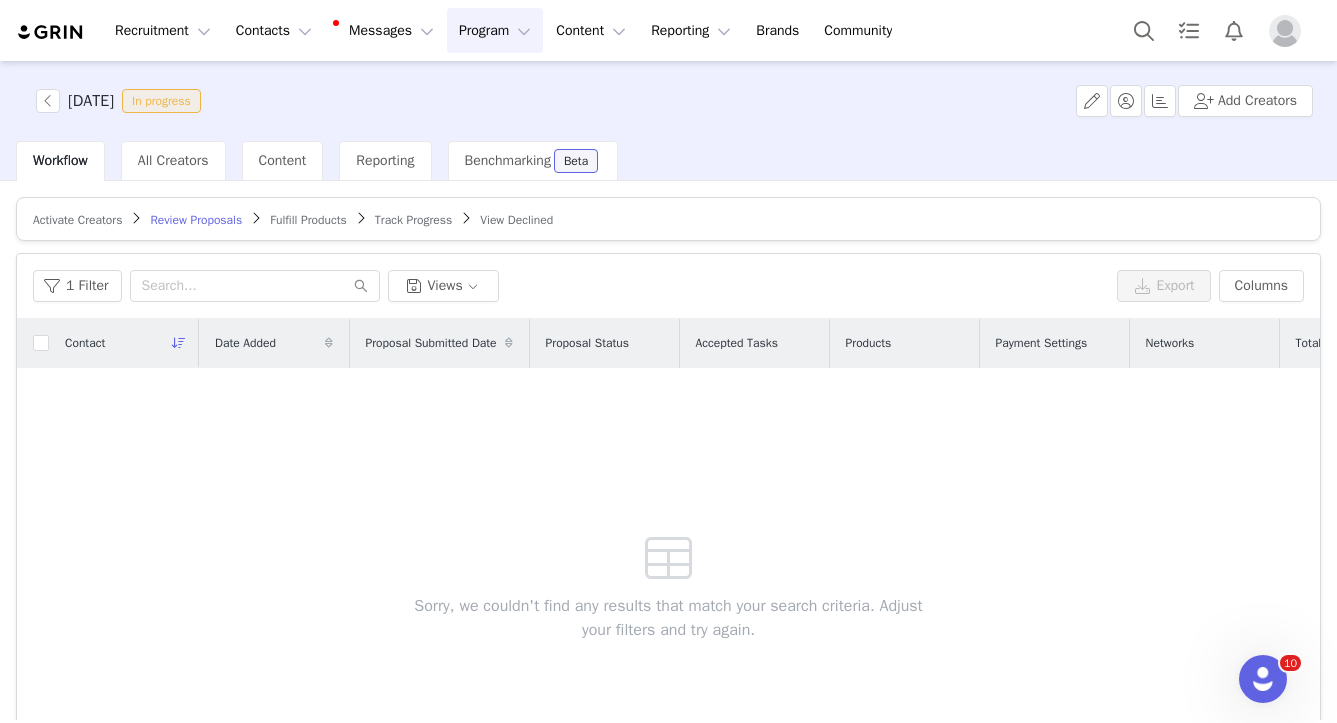 scroll, scrollTop: 15, scrollLeft: 0, axis: vertical 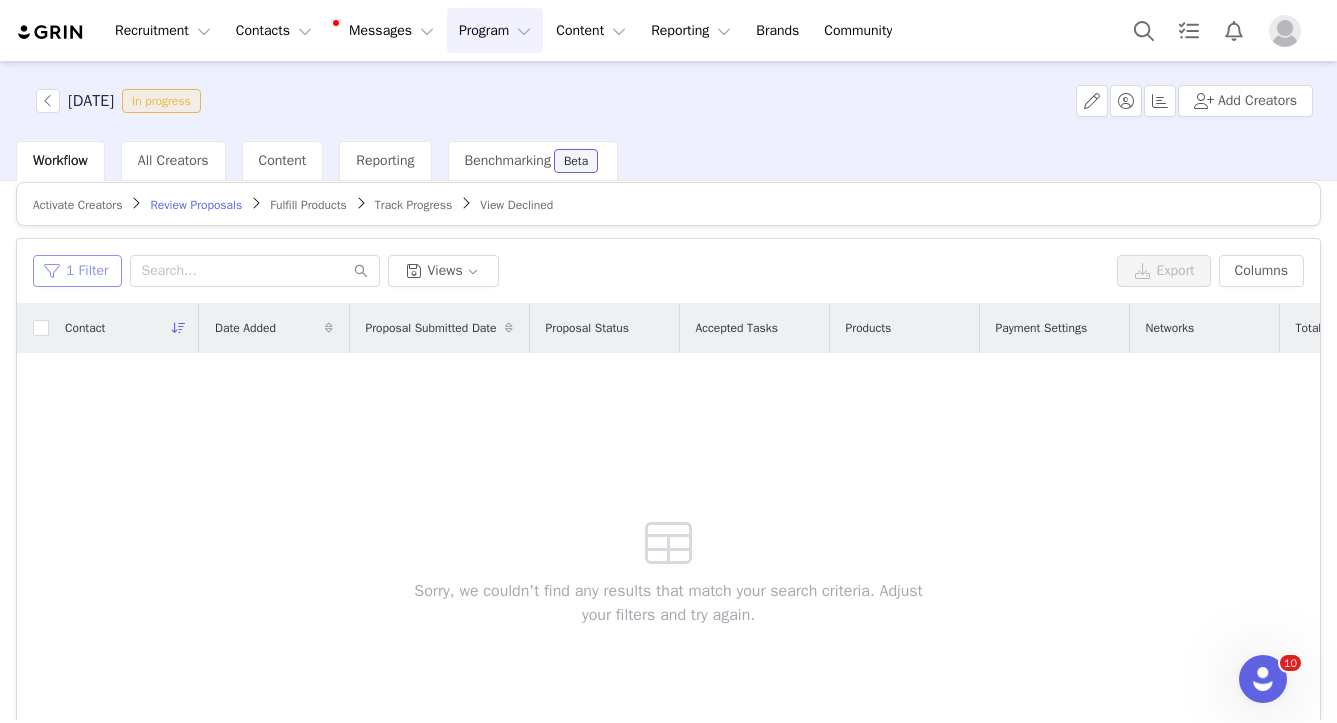 click on "1 Filter" at bounding box center (77, 271) 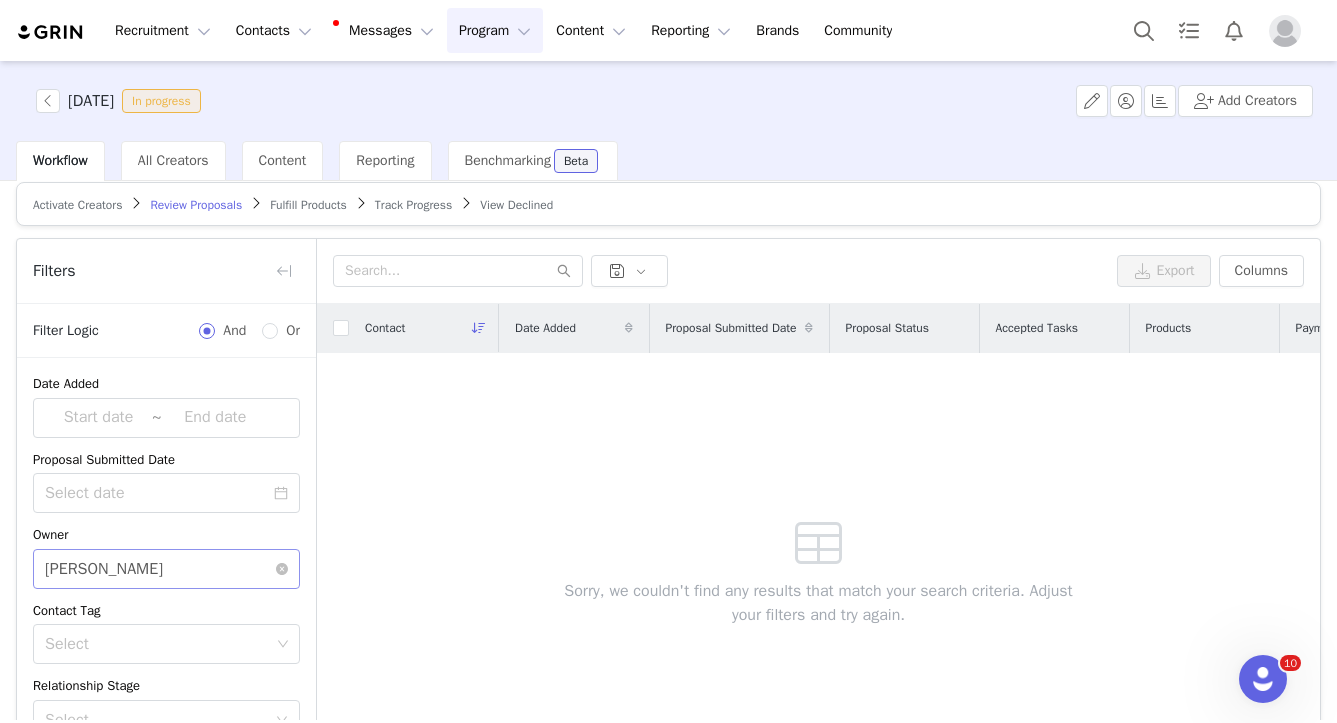 scroll, scrollTop: 207, scrollLeft: 0, axis: vertical 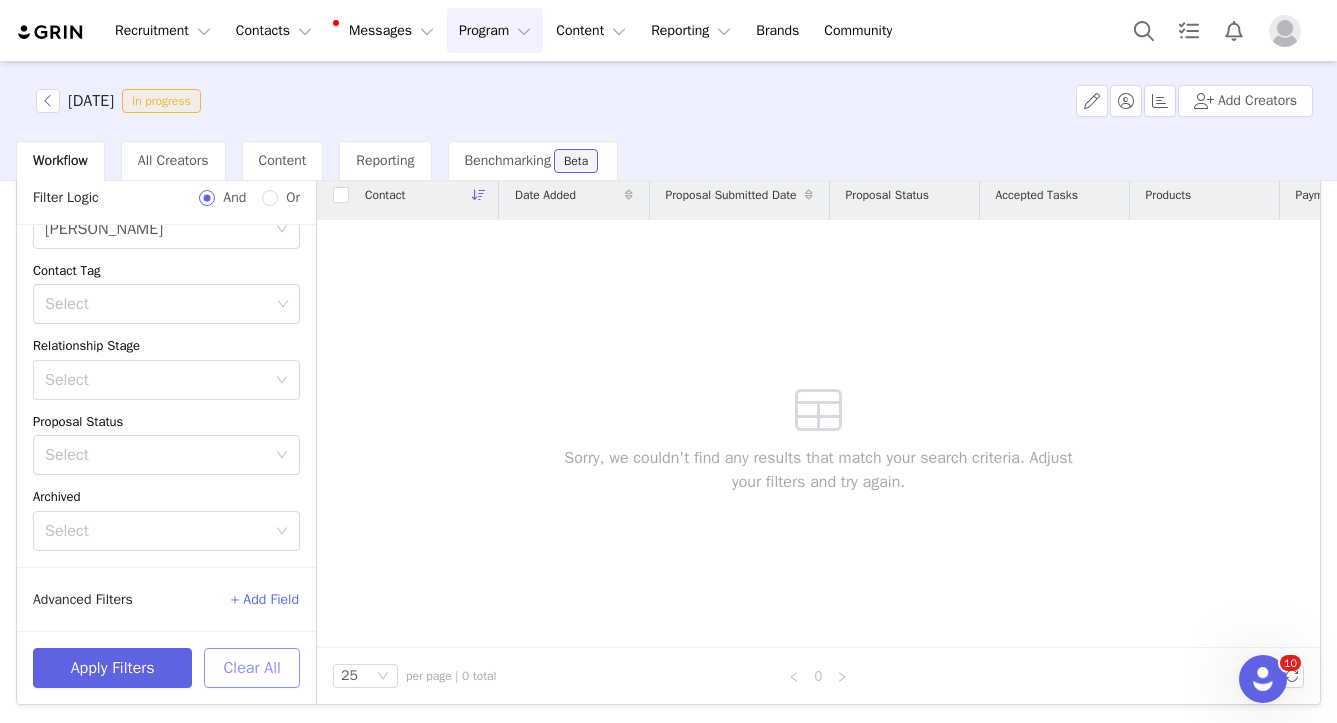click on "Clear All" at bounding box center [252, 668] 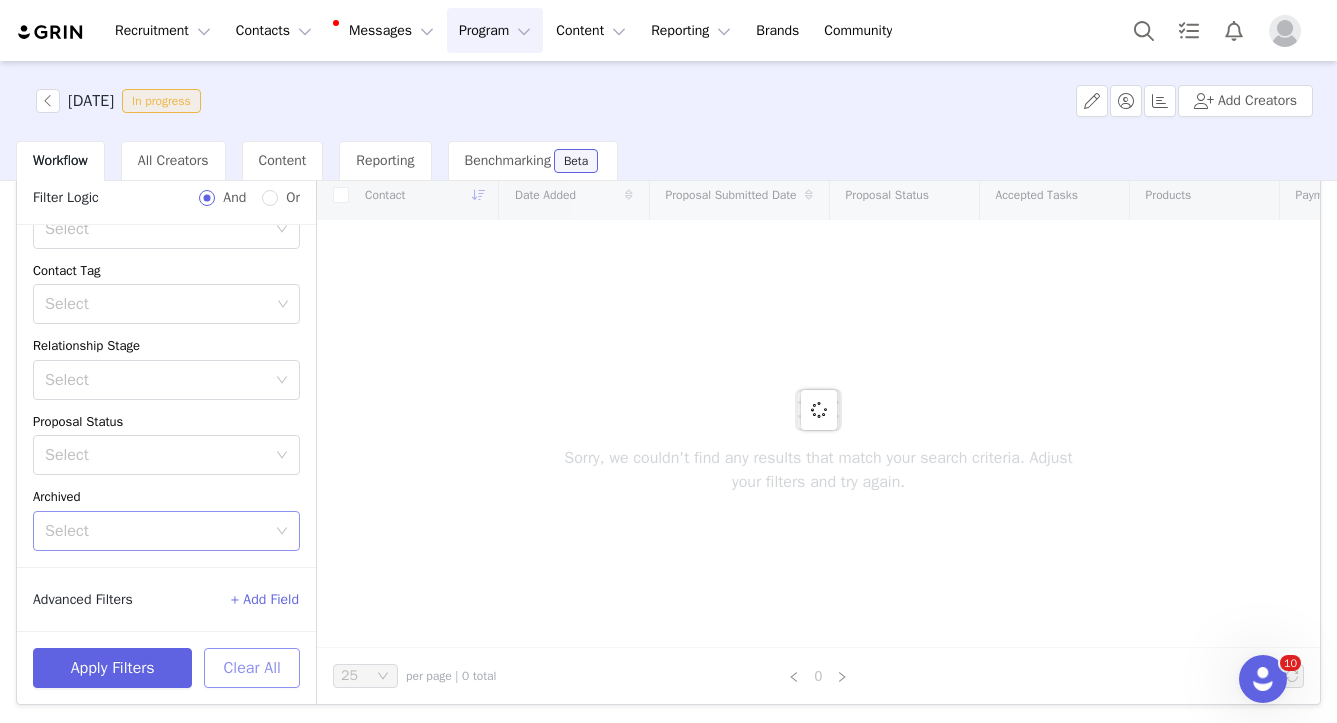 scroll, scrollTop: 0, scrollLeft: 0, axis: both 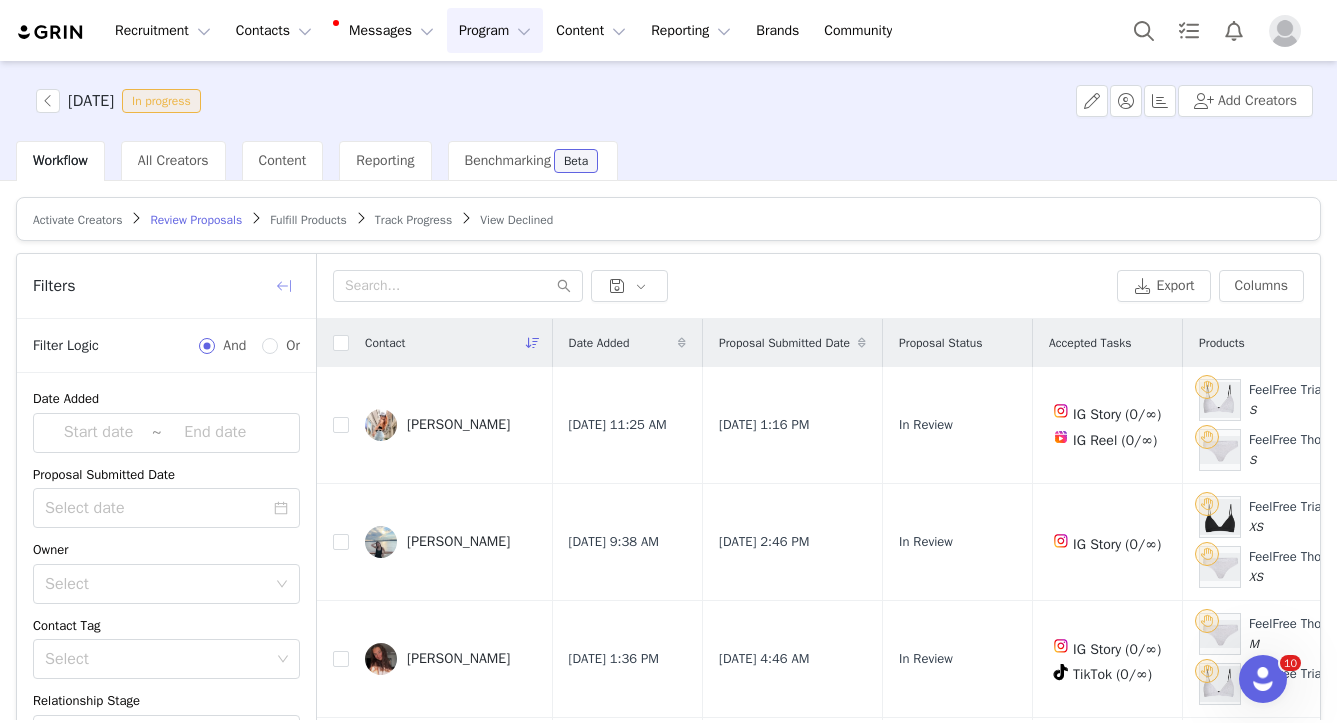 click at bounding box center (284, 286) 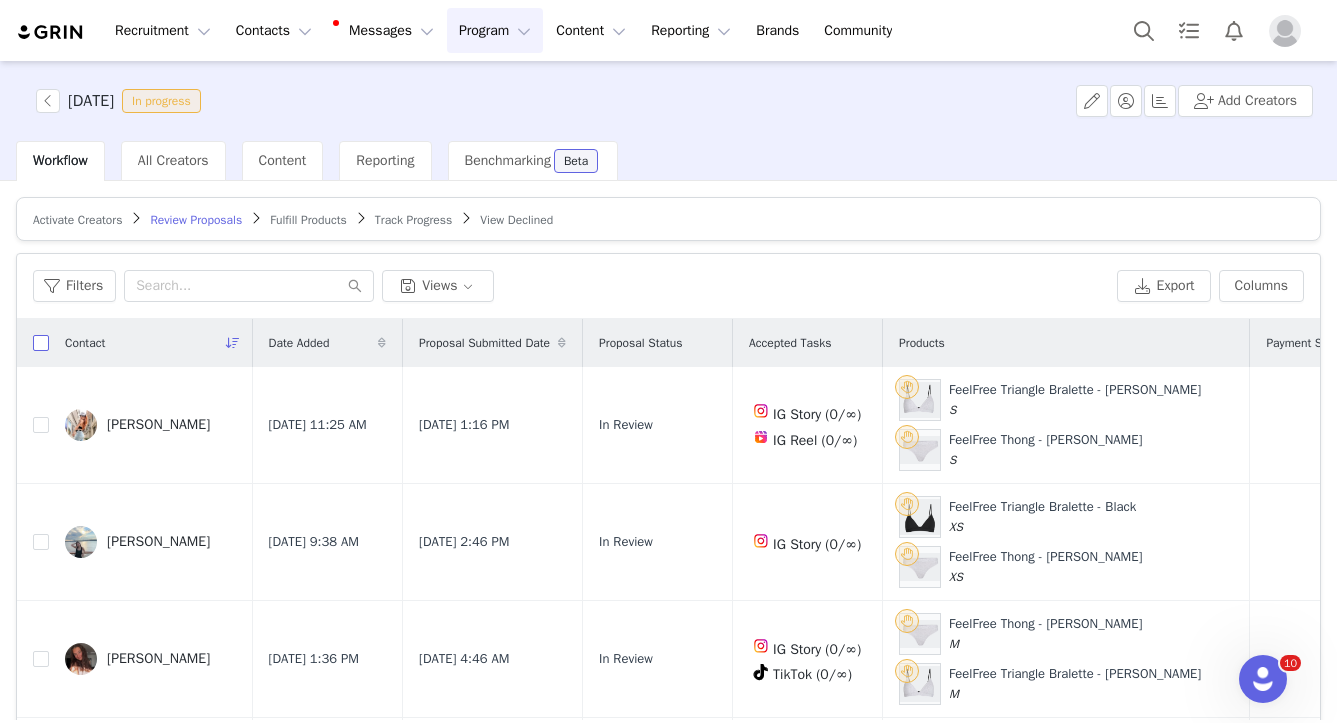 click at bounding box center (41, 343) 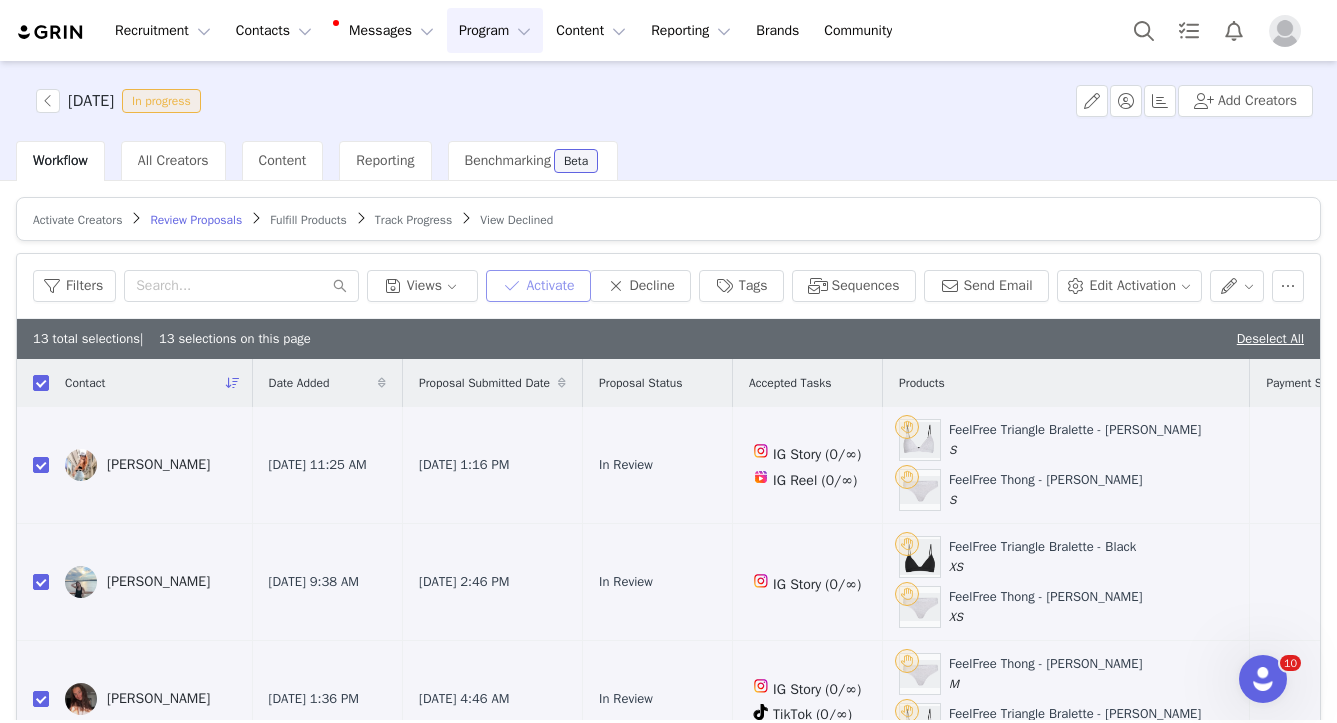 click on "Activate" at bounding box center (538, 286) 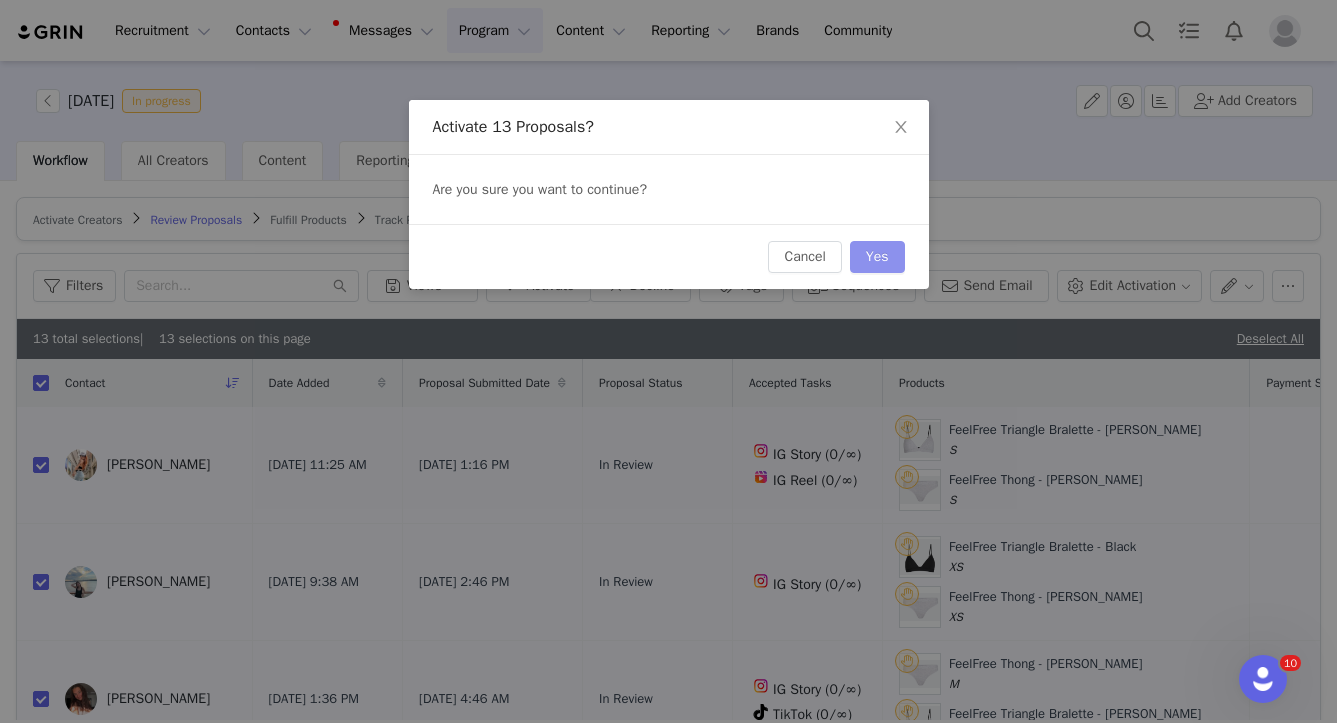 click on "Yes" at bounding box center [877, 257] 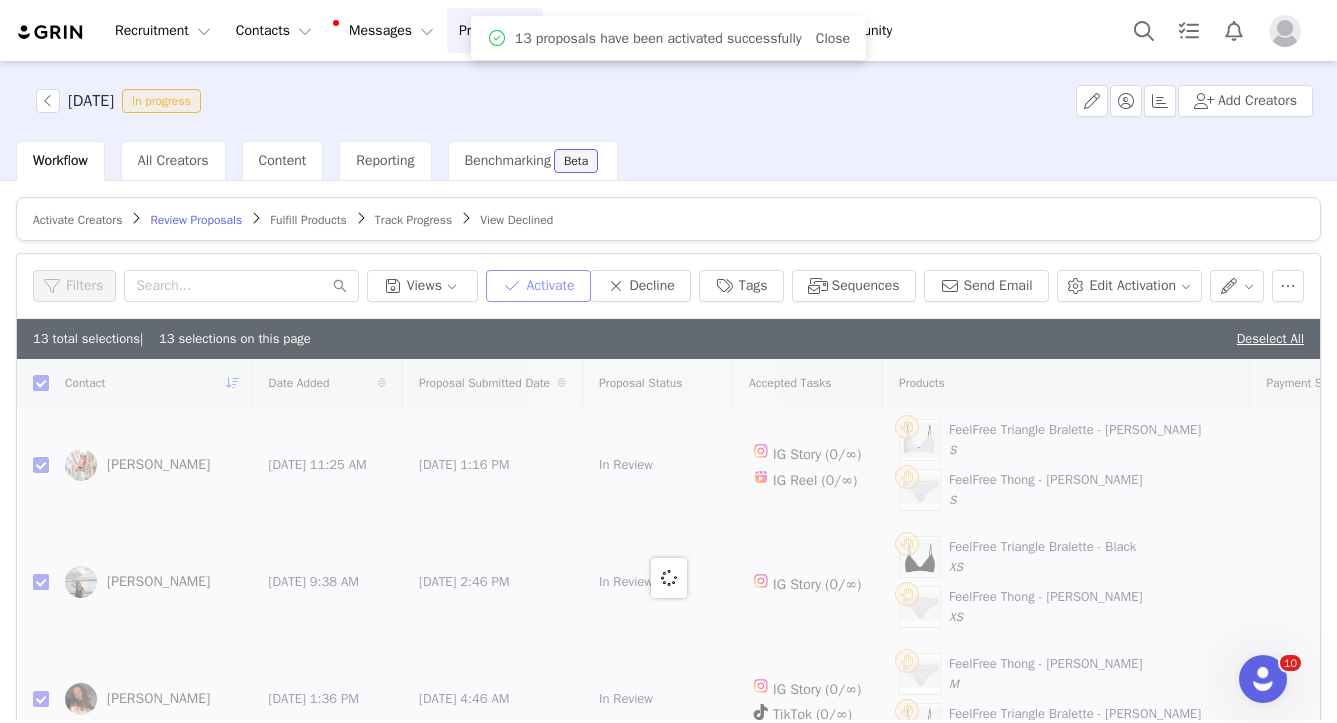 checkbox on "false" 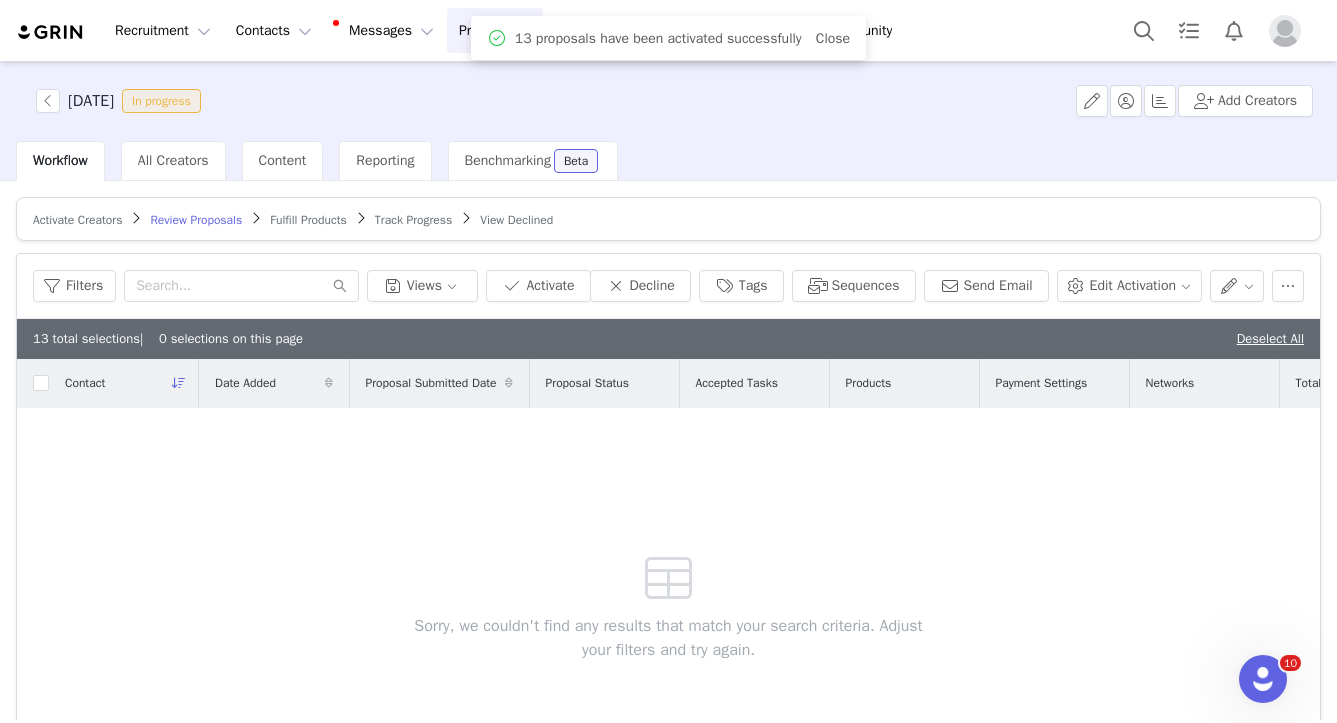 click on "Fulfill Products" at bounding box center (308, 220) 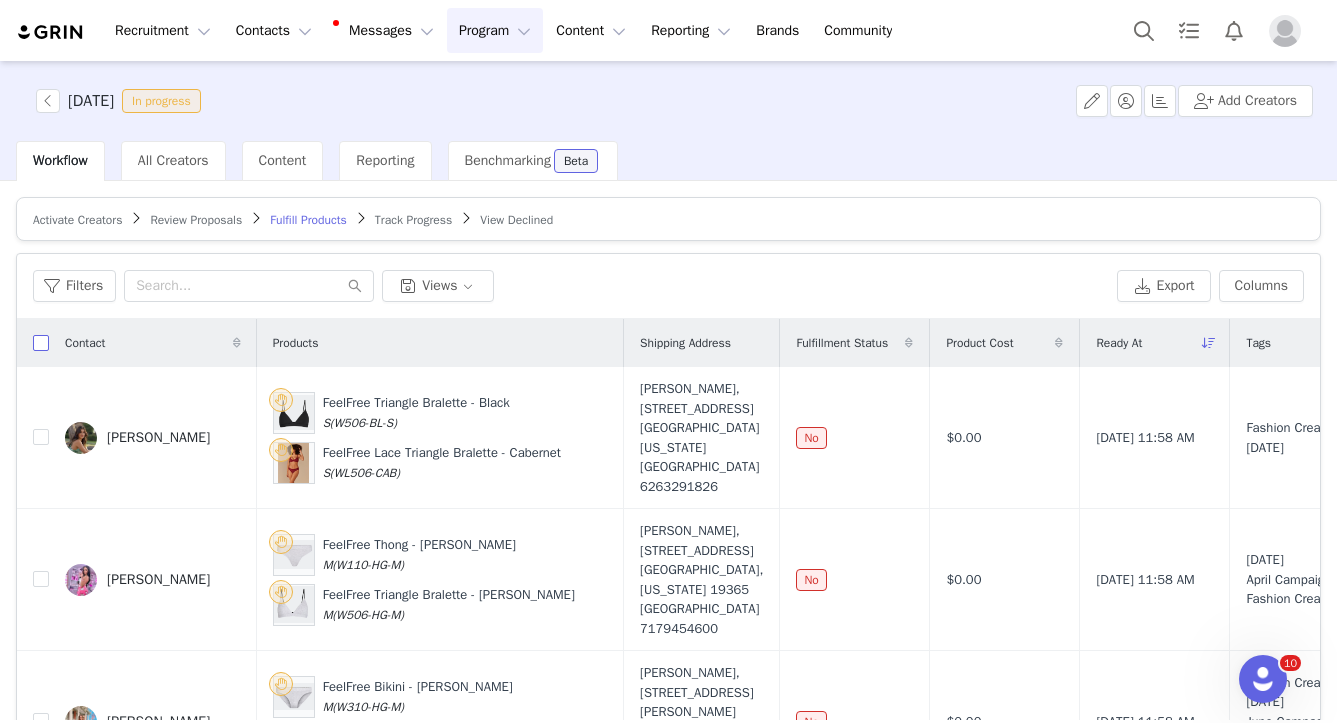 click at bounding box center [41, 343] 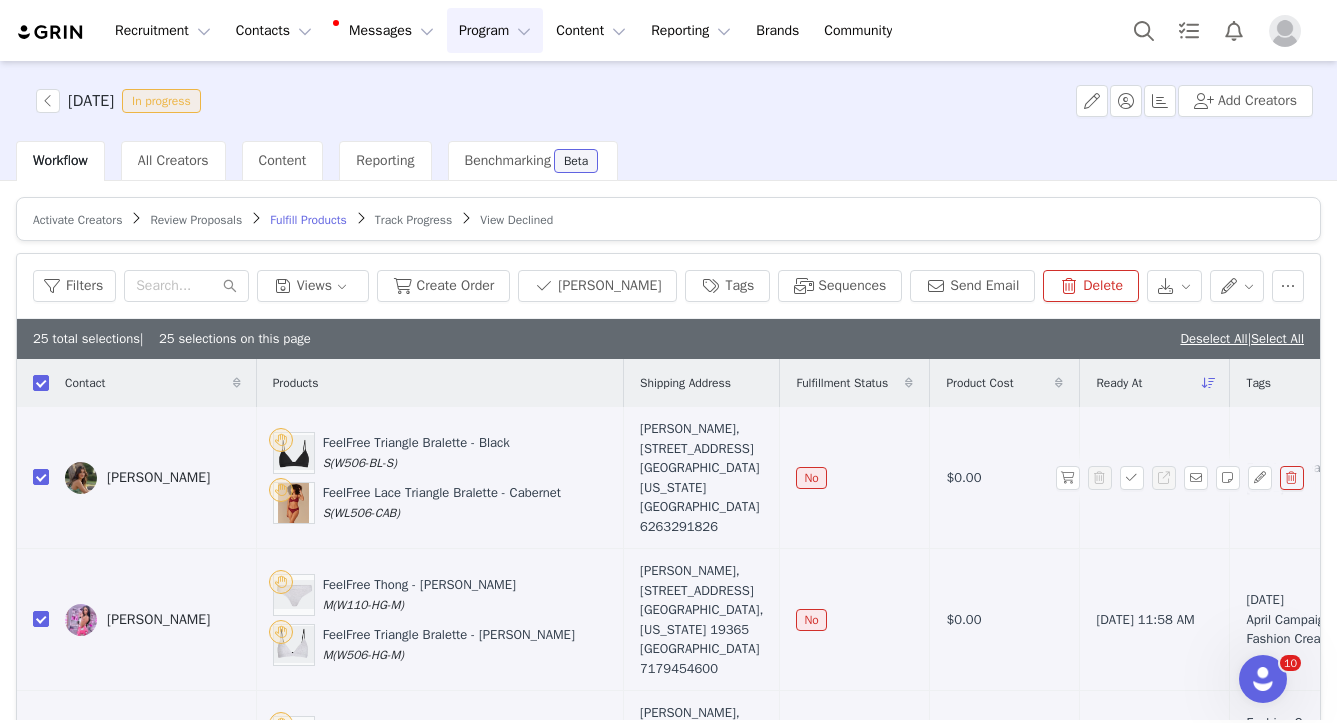 checkbox on "true" 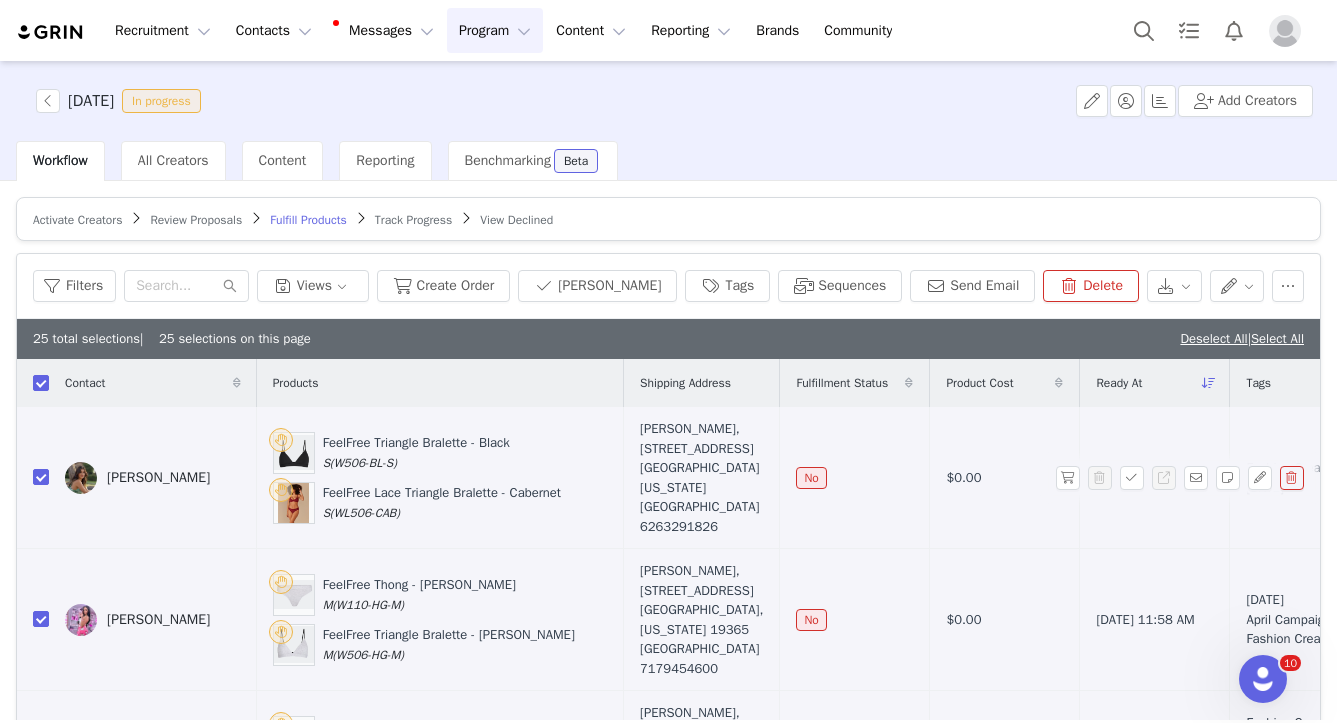 checkbox on "true" 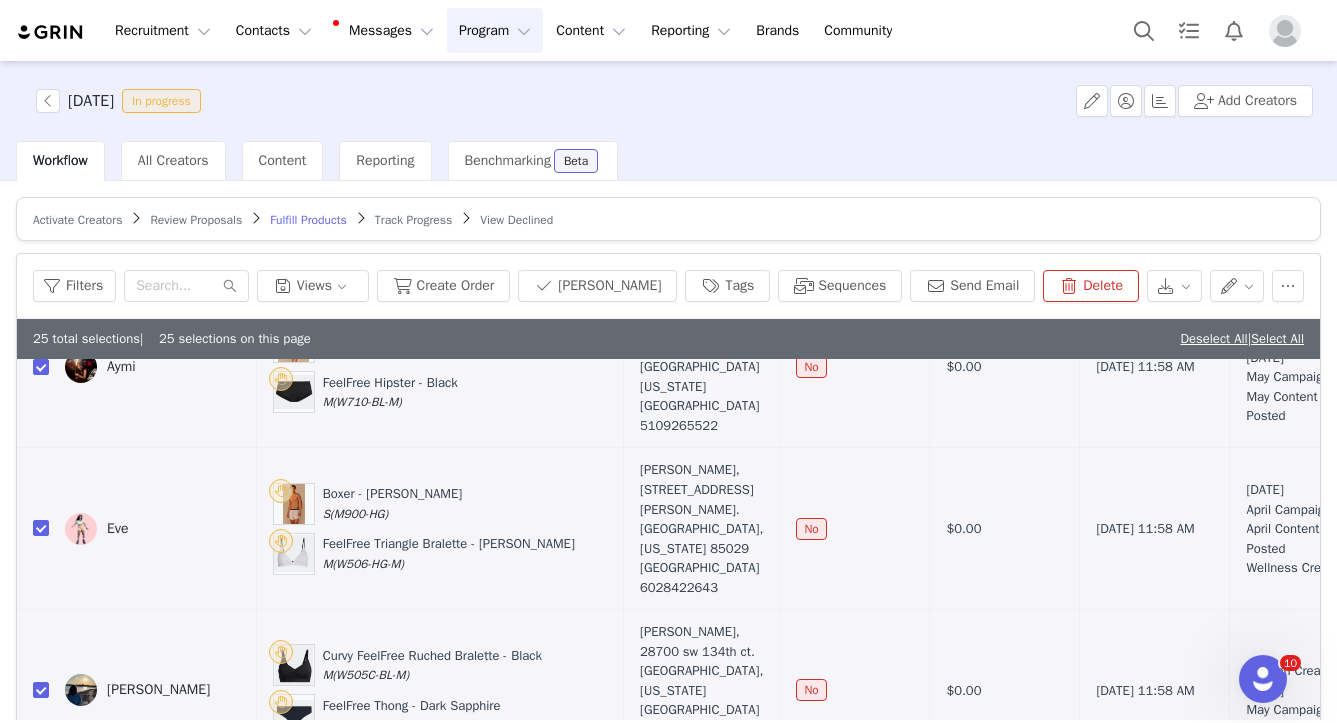 scroll, scrollTop: 0, scrollLeft: 0, axis: both 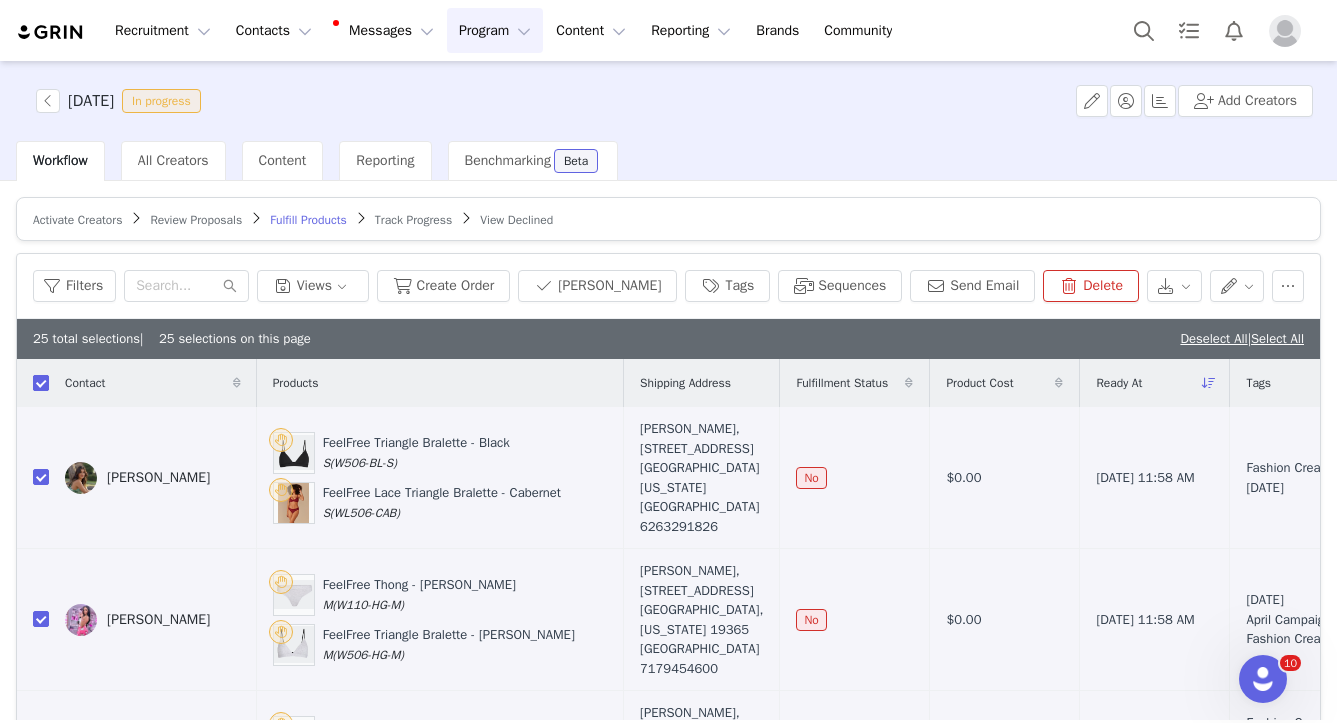 click at bounding box center (41, 383) 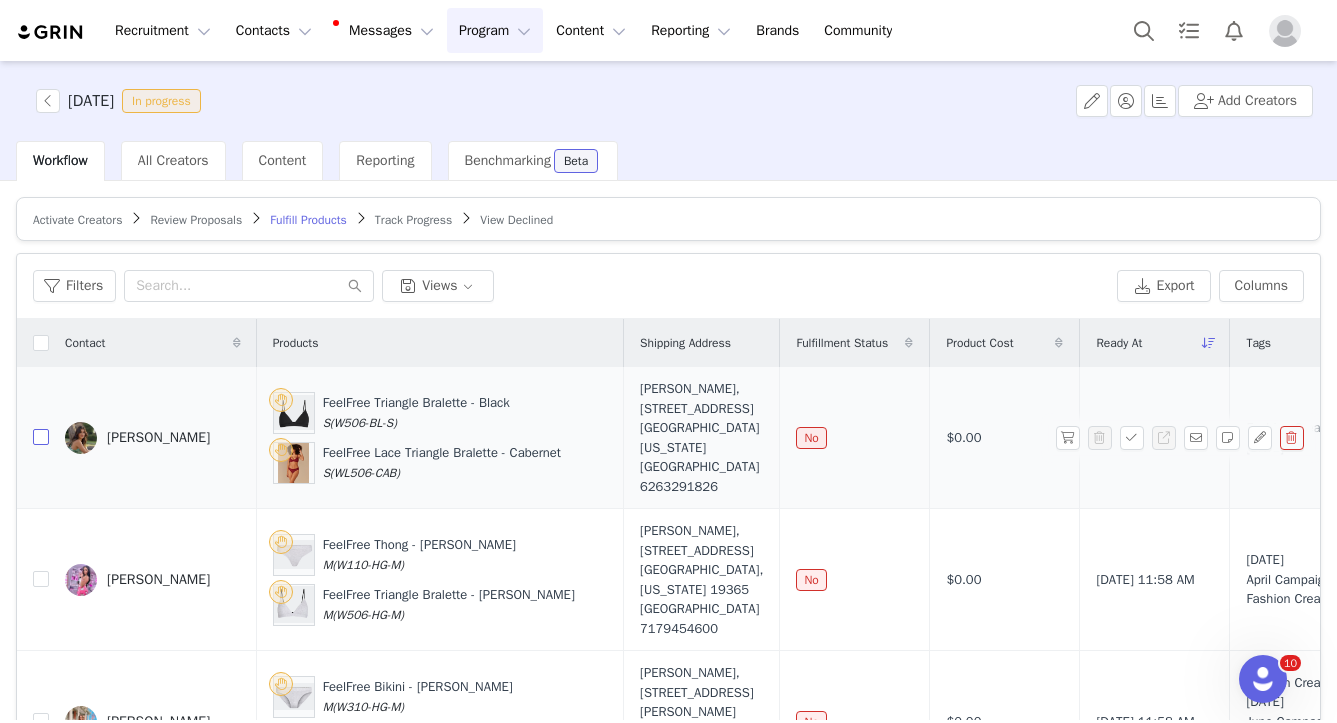 click at bounding box center [41, 437] 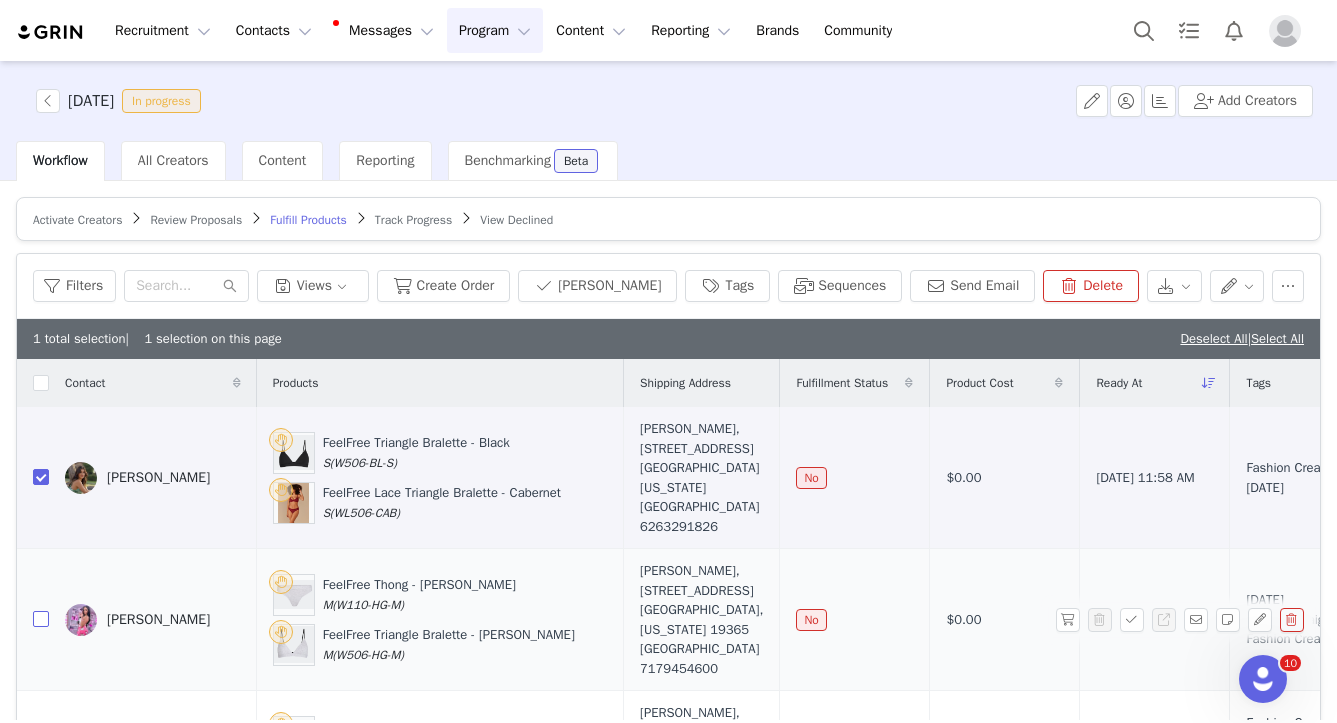 click at bounding box center [41, 619] 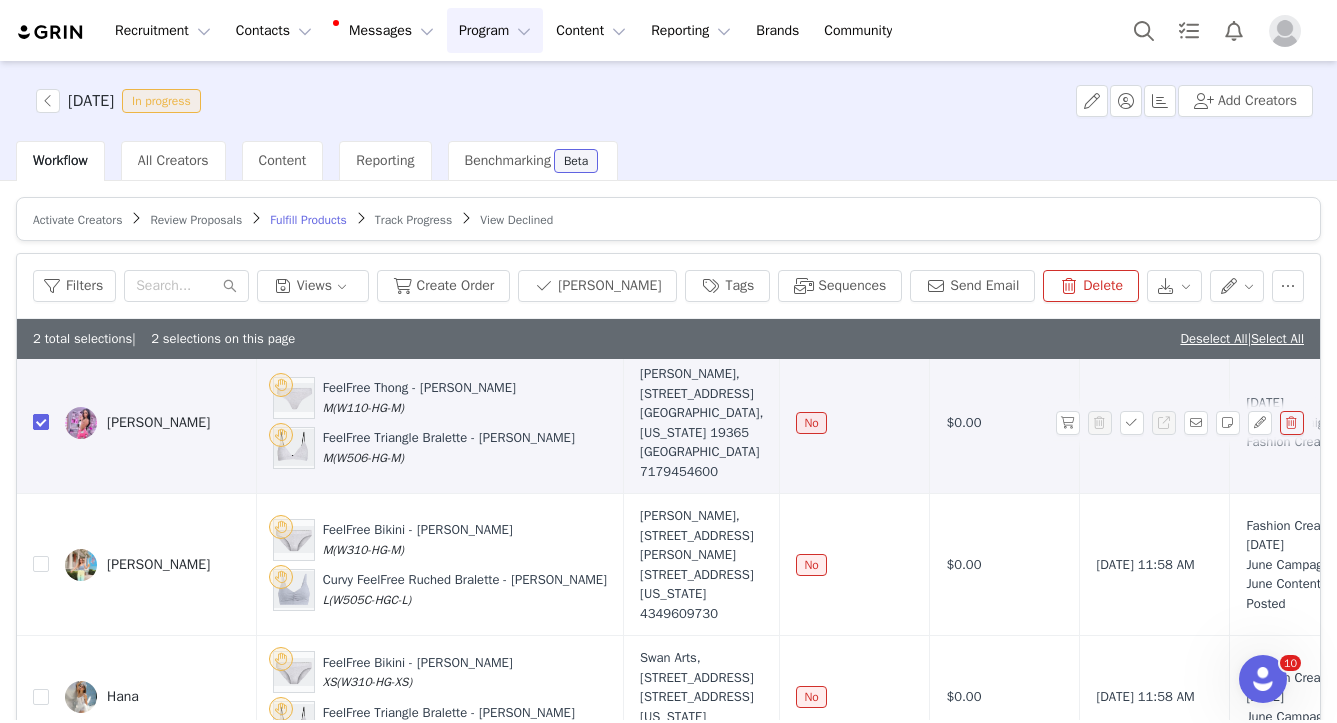 scroll, scrollTop: 252, scrollLeft: 0, axis: vertical 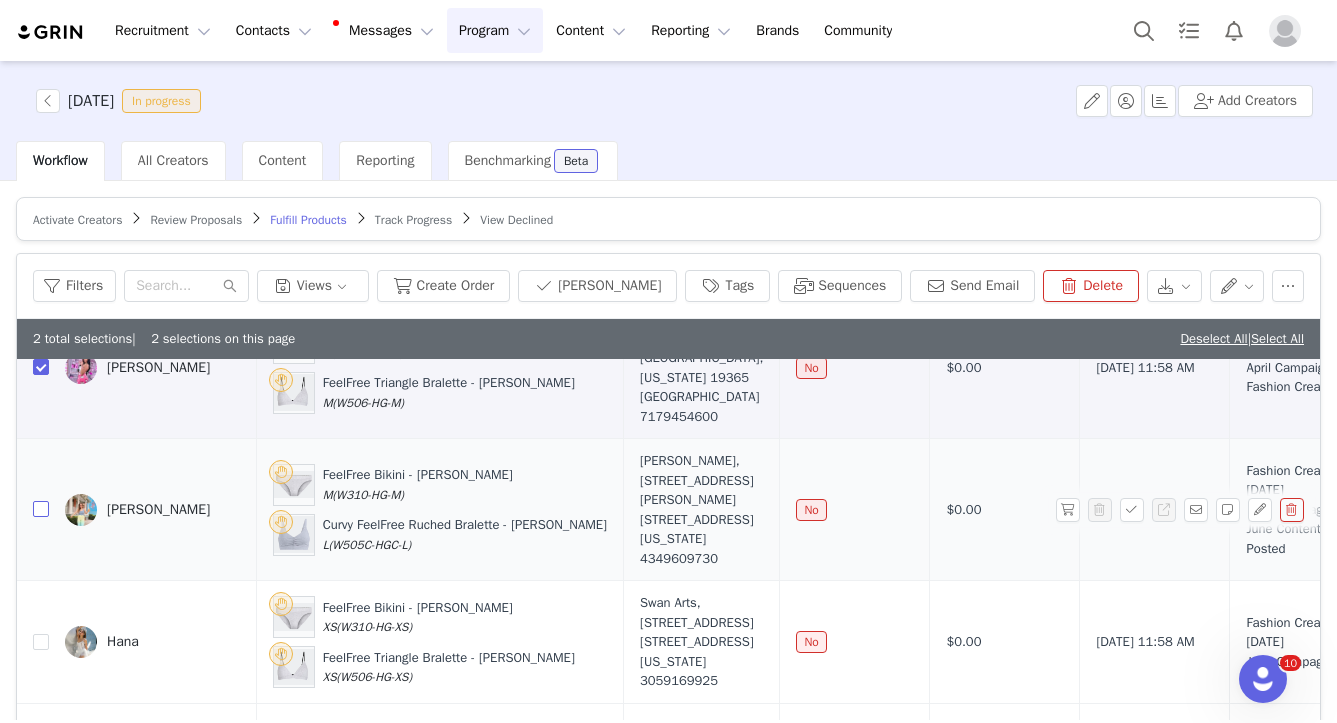 click at bounding box center [41, 509] 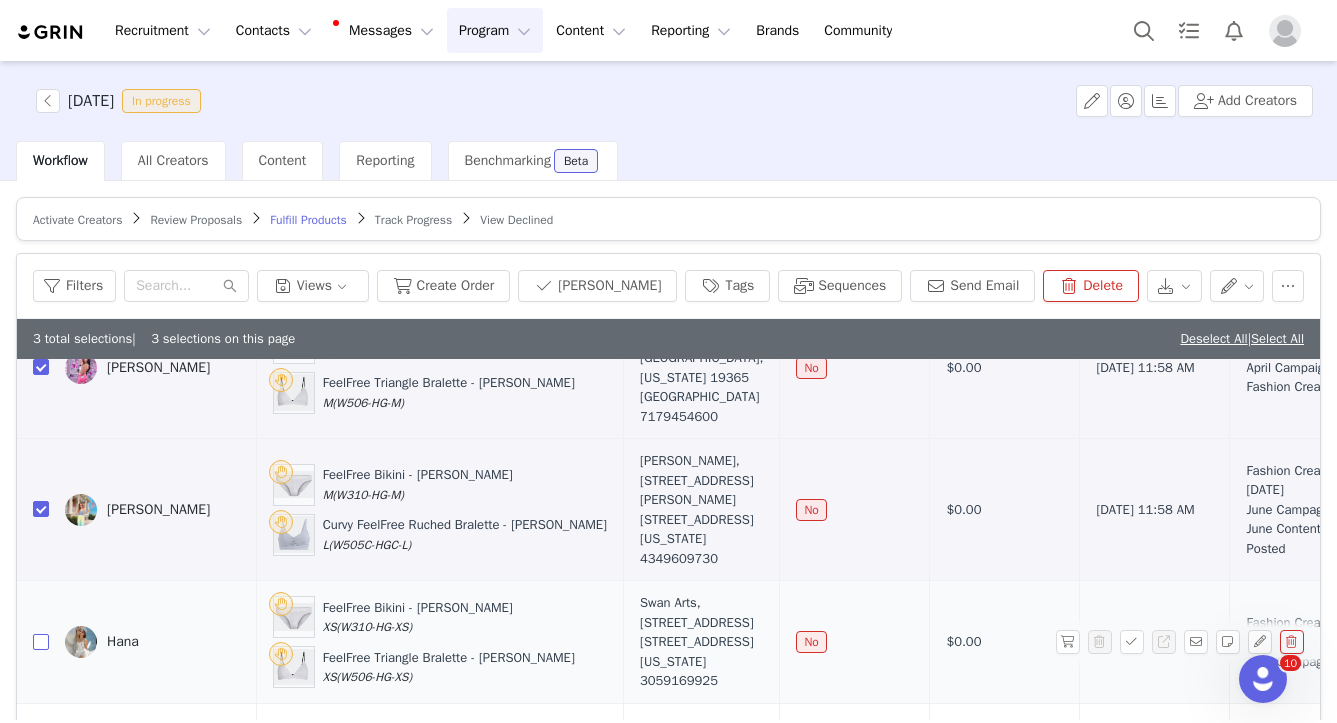 click at bounding box center (41, 642) 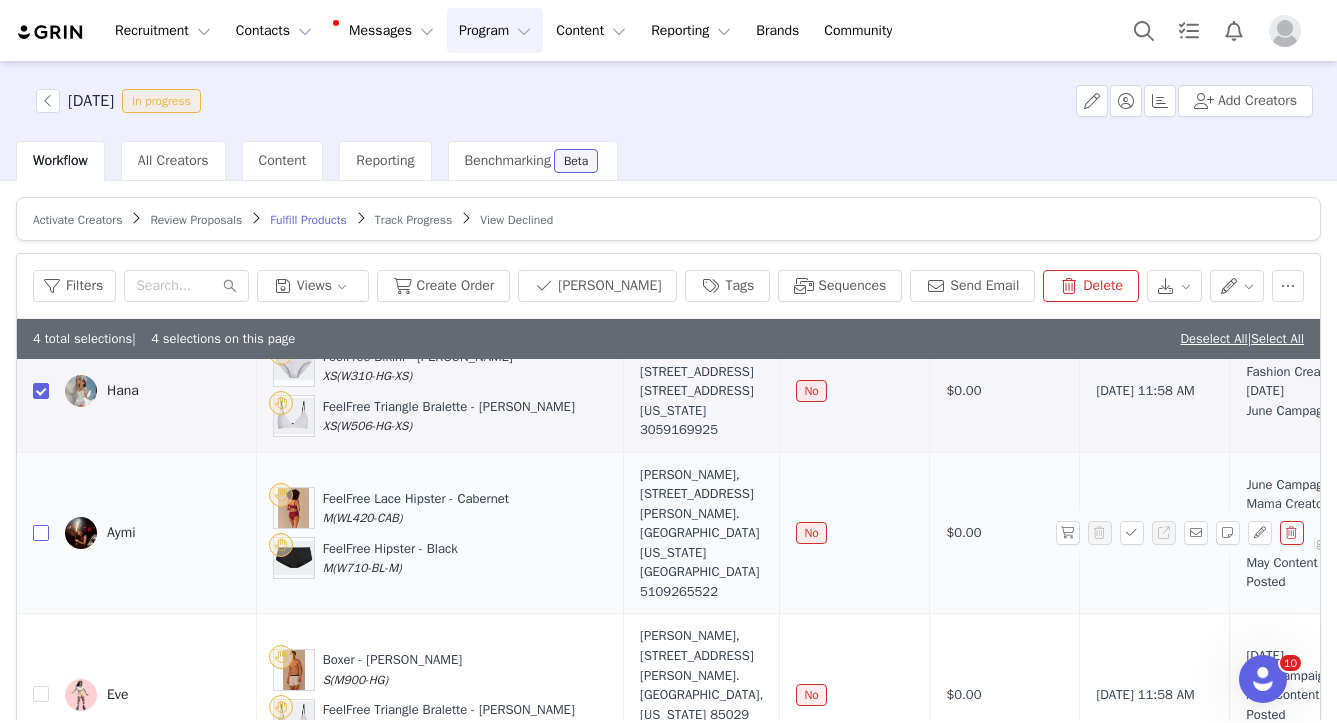 click at bounding box center (41, 533) 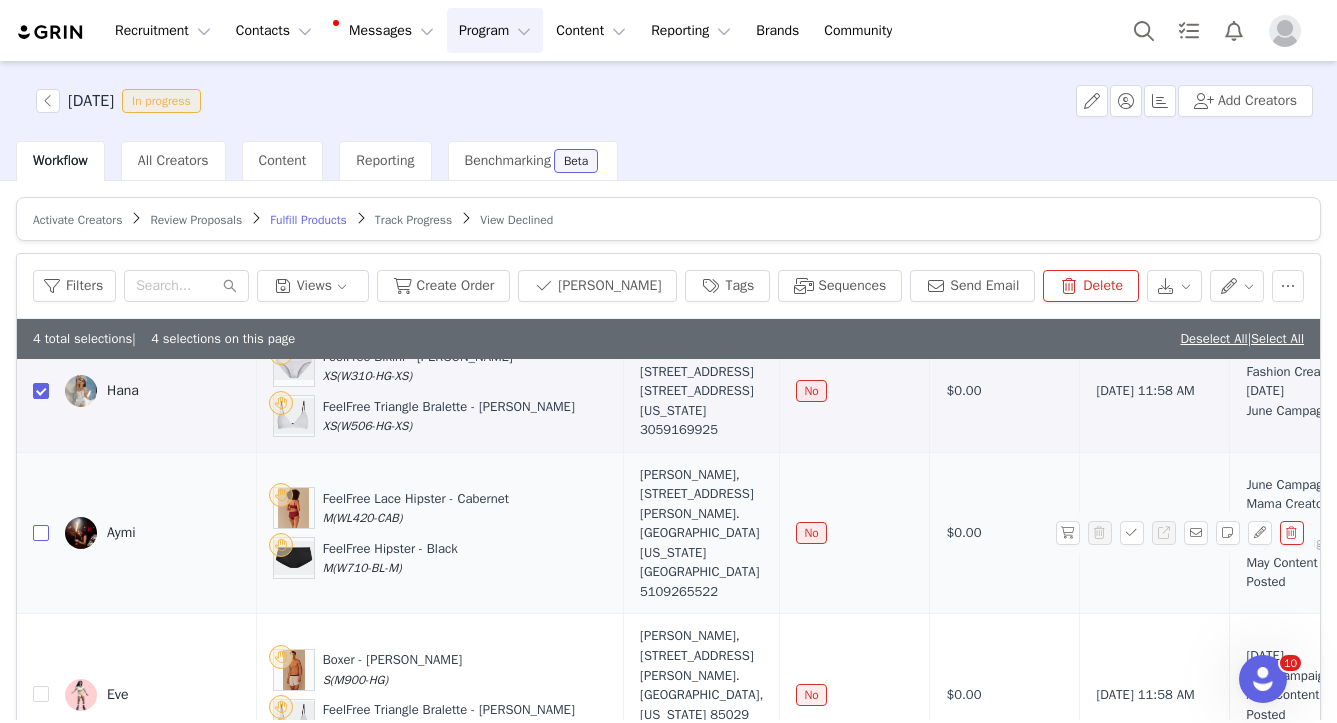 checkbox on "true" 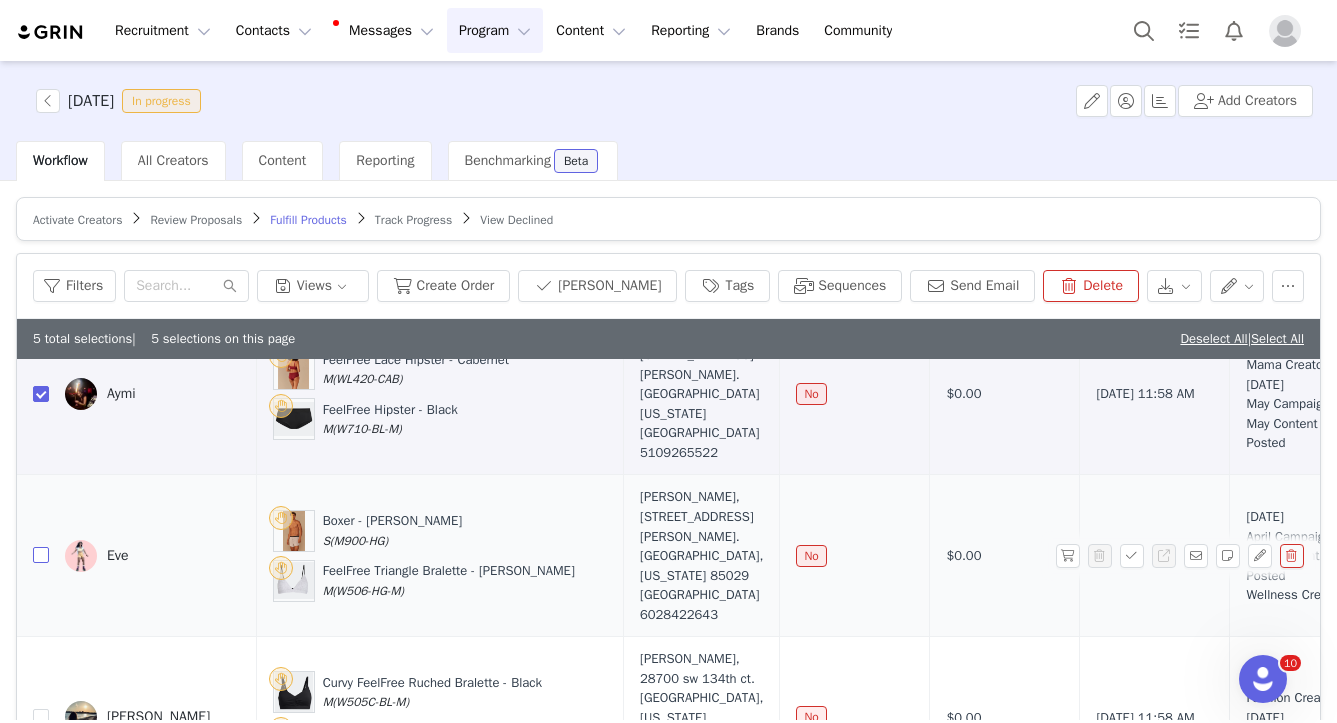 click at bounding box center [41, 555] 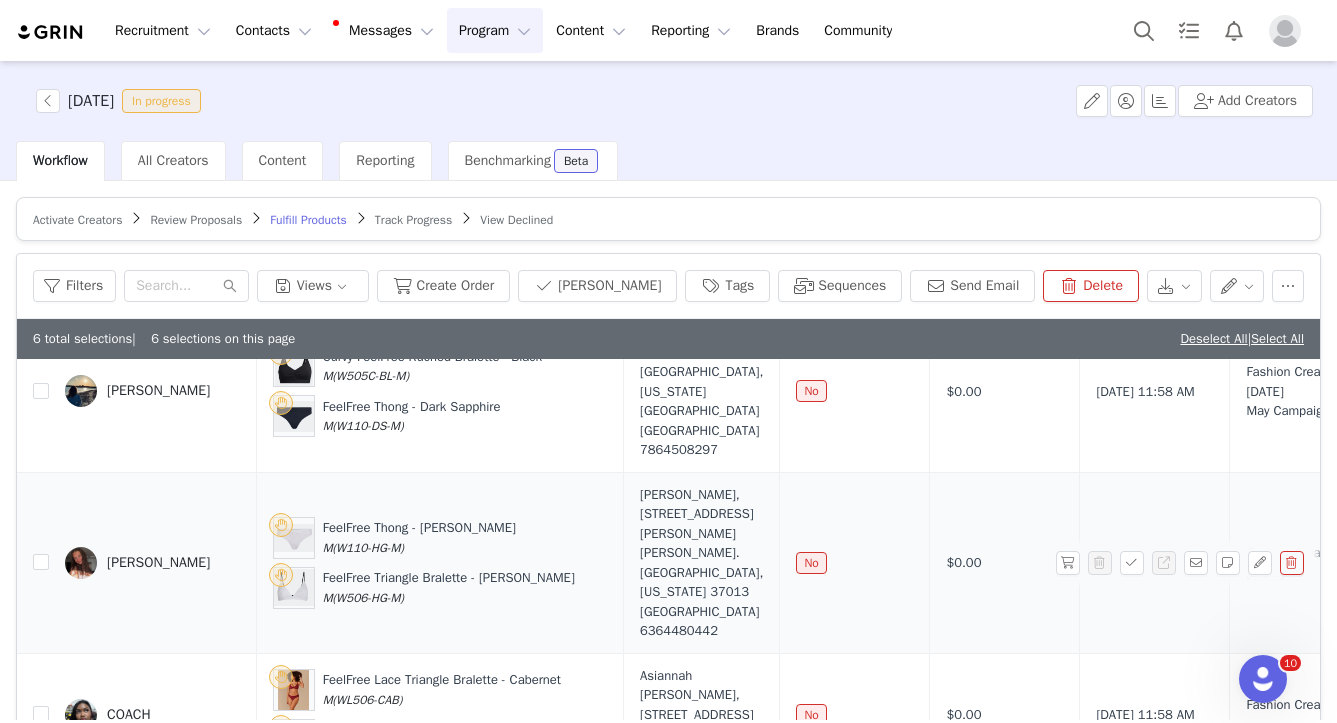 scroll, scrollTop: 941, scrollLeft: 0, axis: vertical 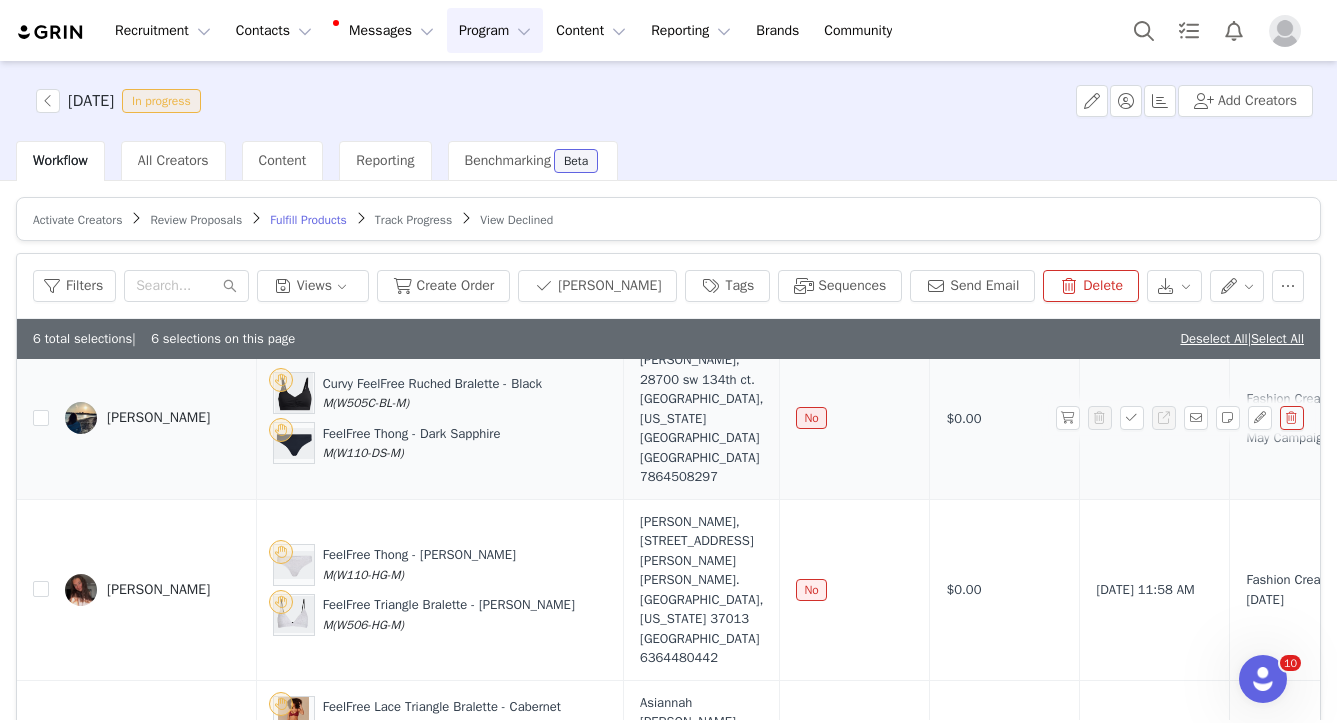 click at bounding box center [33, 419] 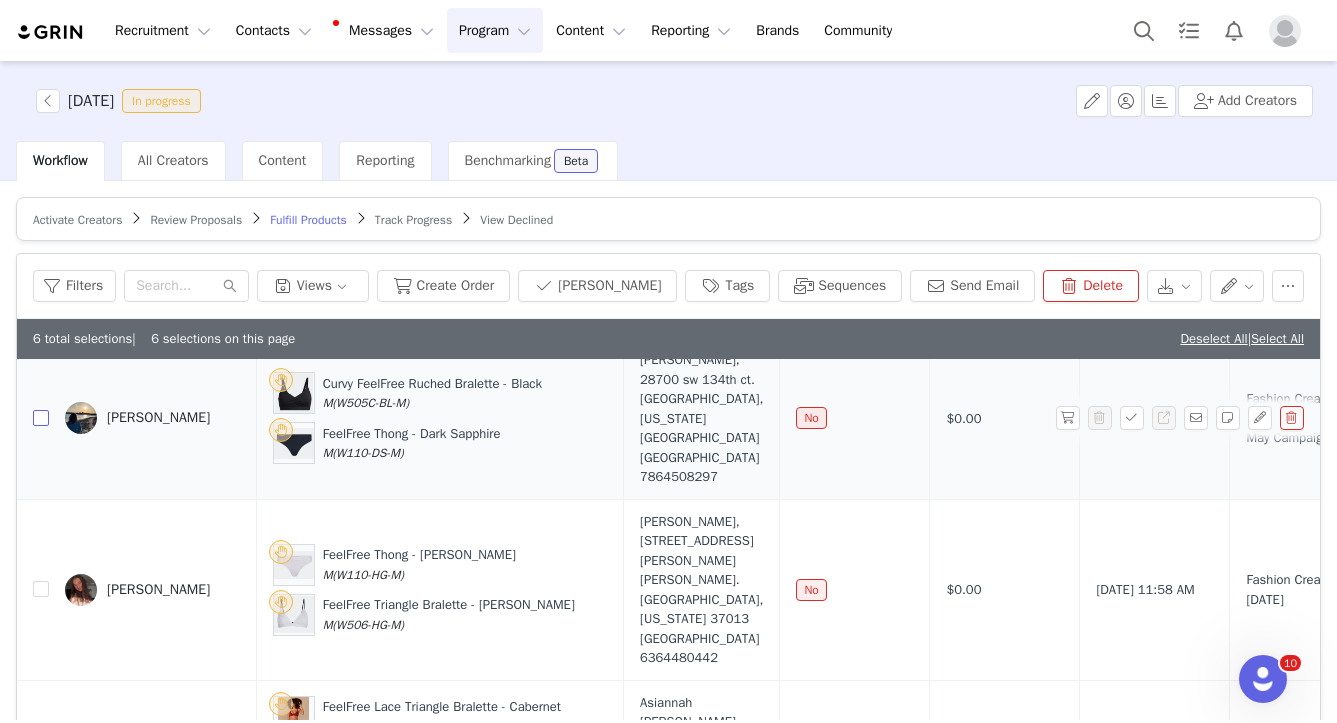 click at bounding box center (41, 418) 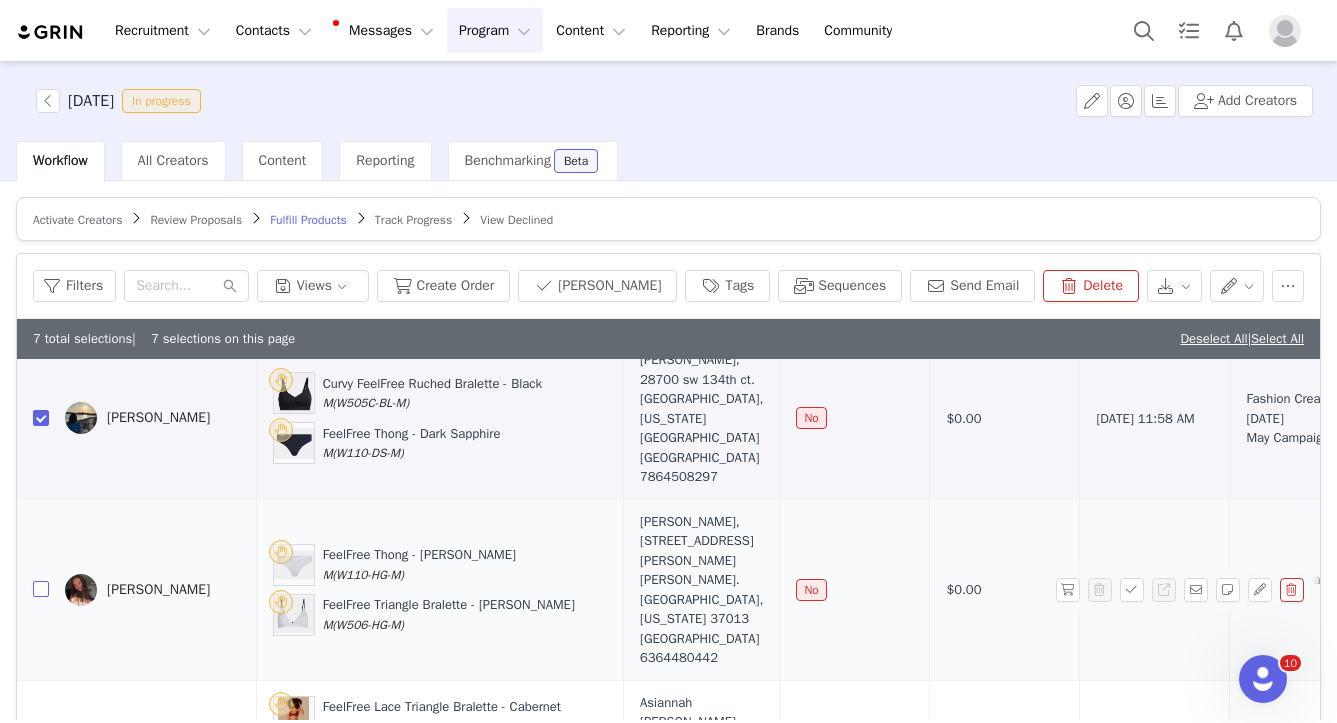 click at bounding box center (41, 589) 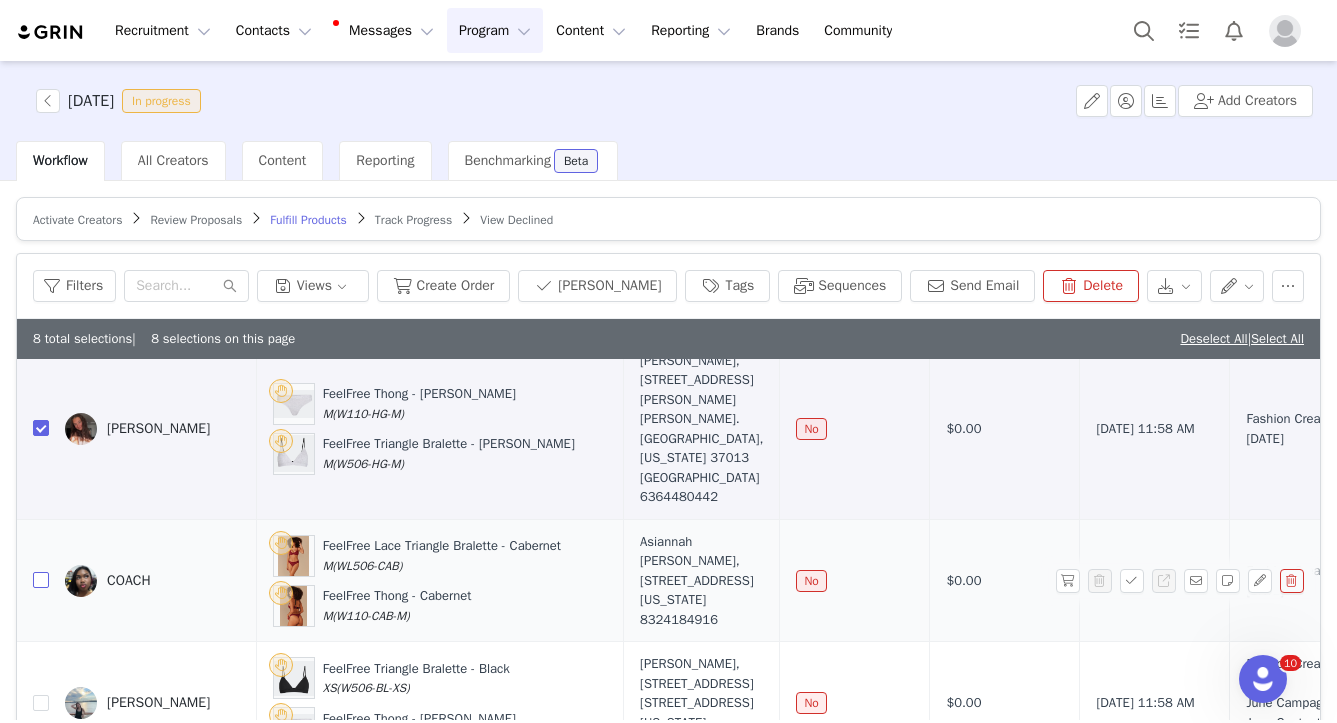 click at bounding box center [41, 580] 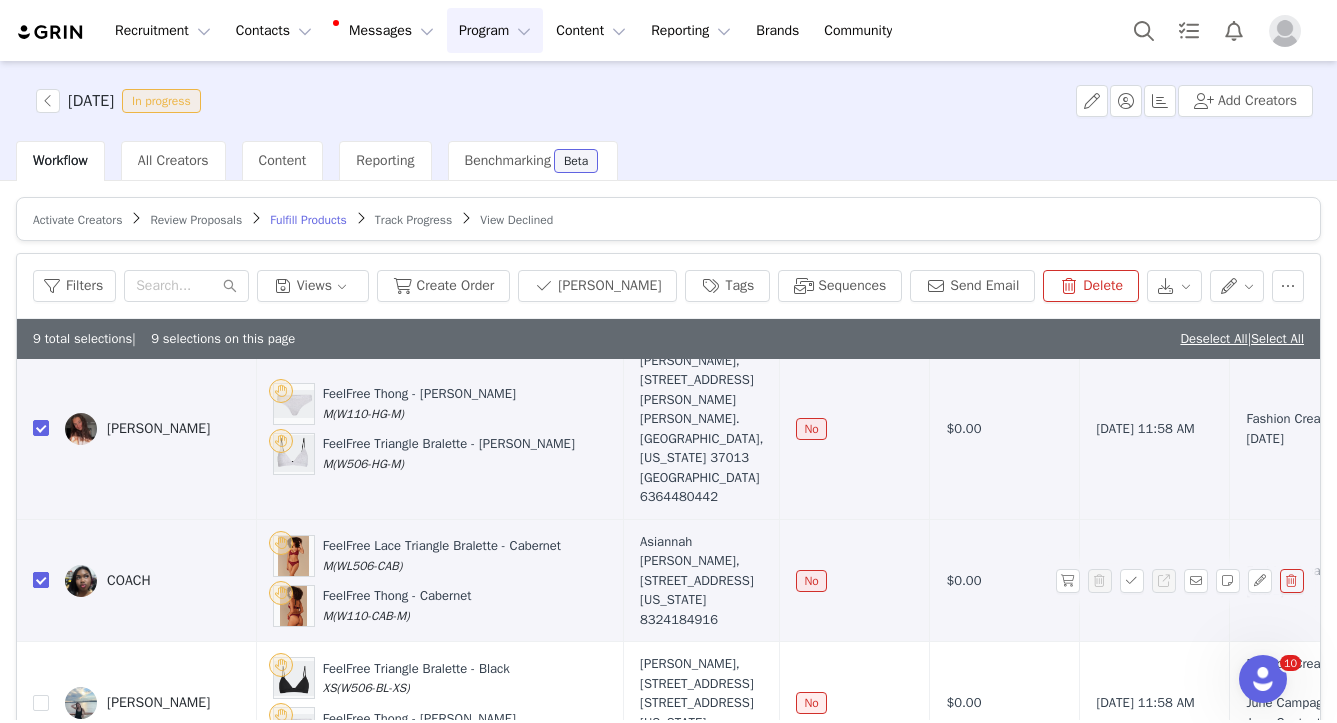 scroll, scrollTop: 1327, scrollLeft: 0, axis: vertical 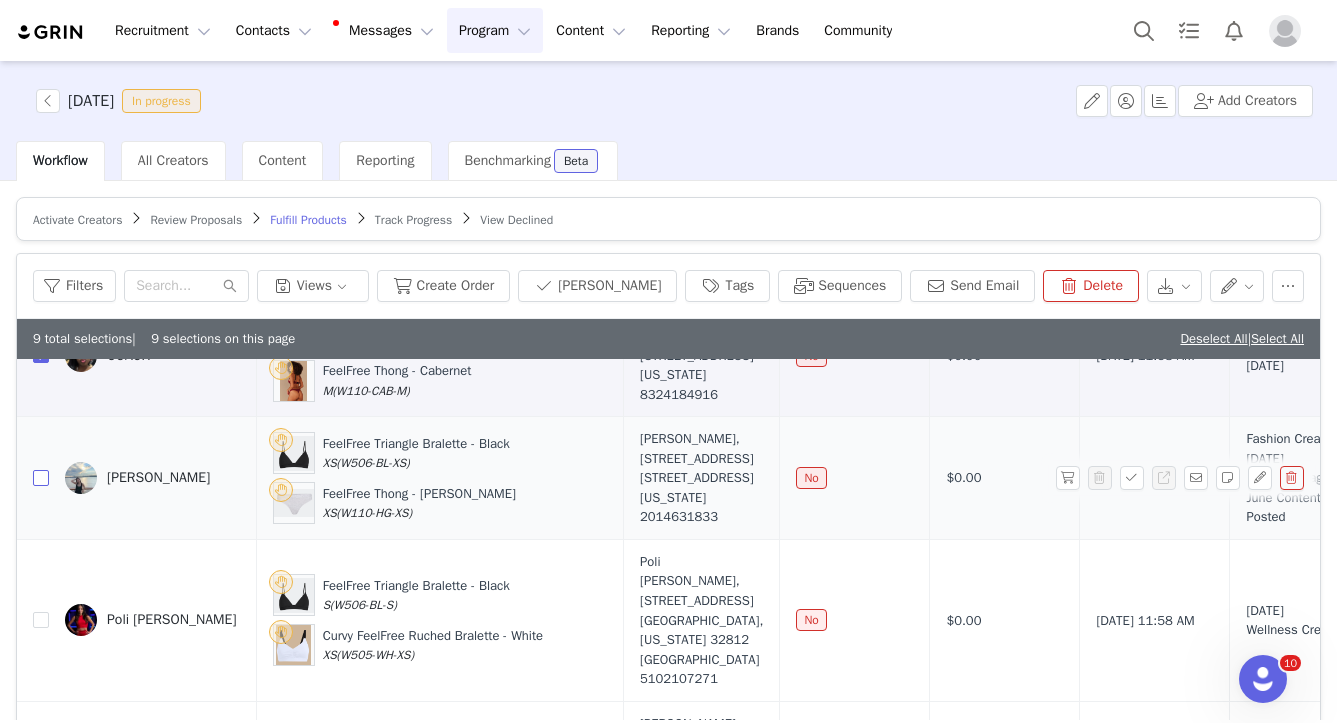 click at bounding box center [41, 478] 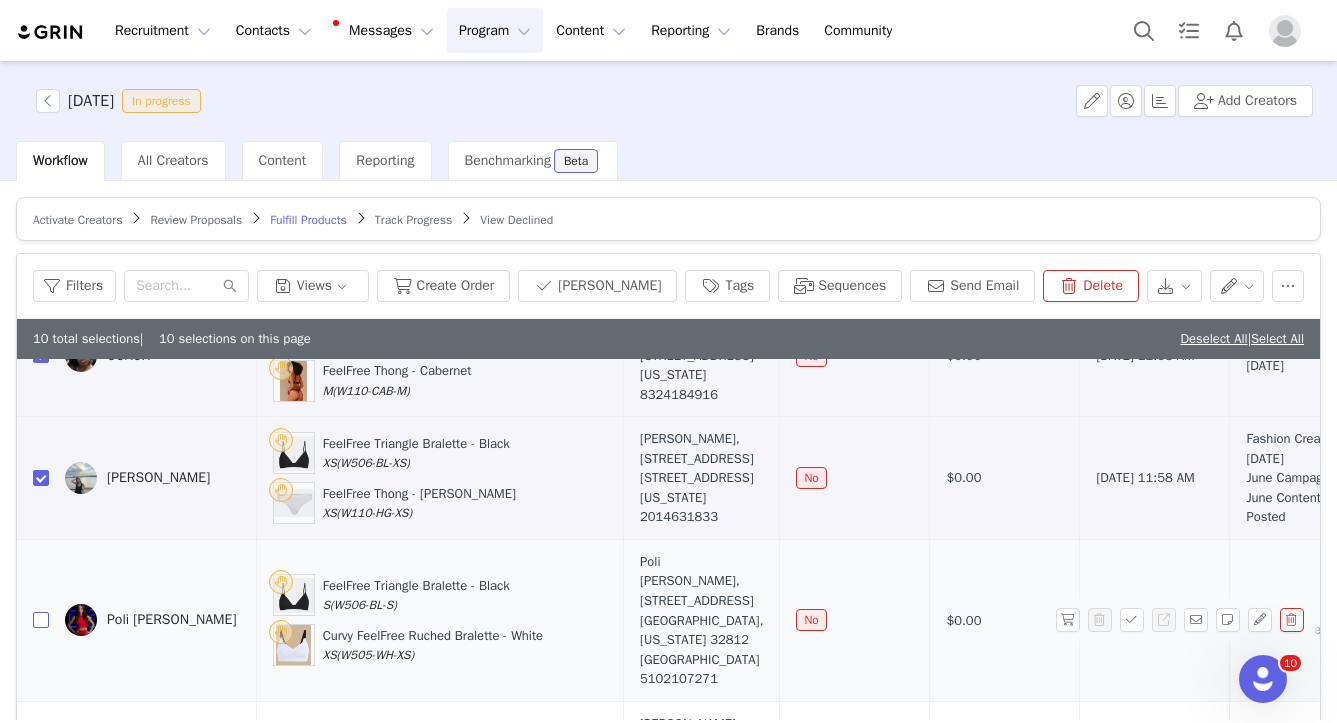 click at bounding box center [41, 620] 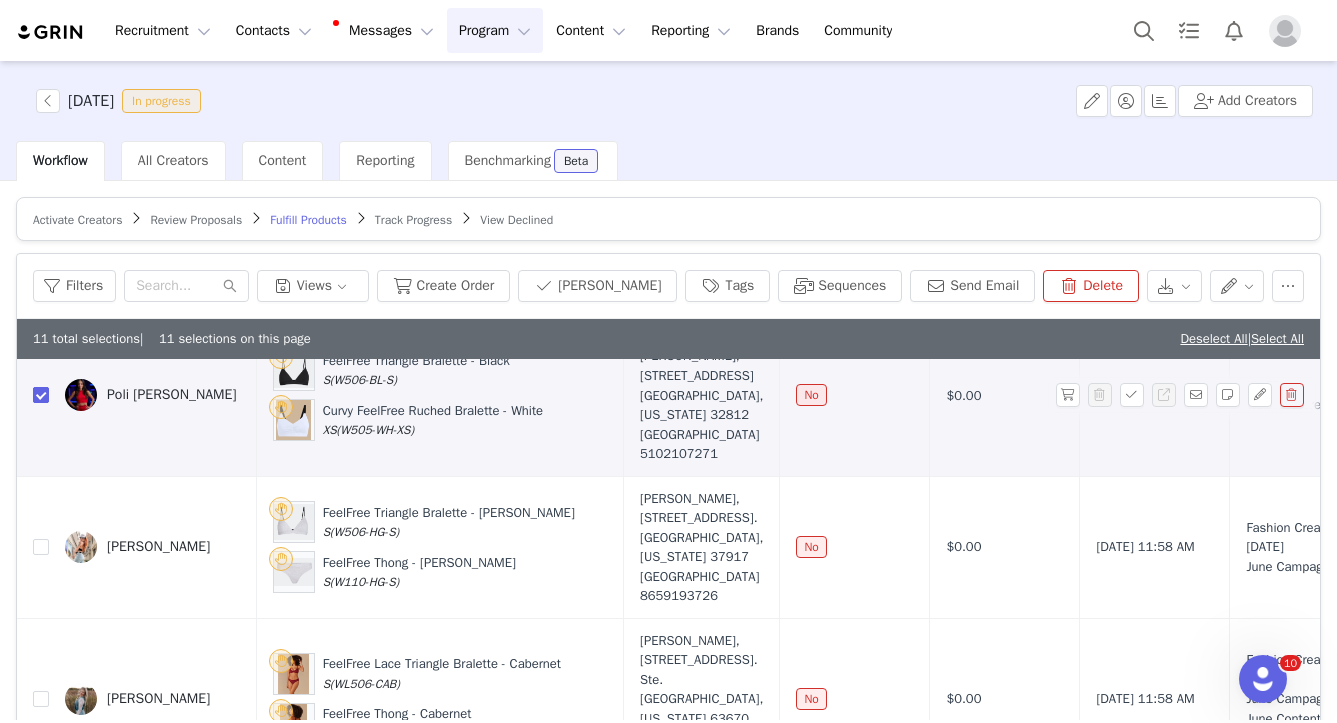 scroll, scrollTop: 1627, scrollLeft: 0, axis: vertical 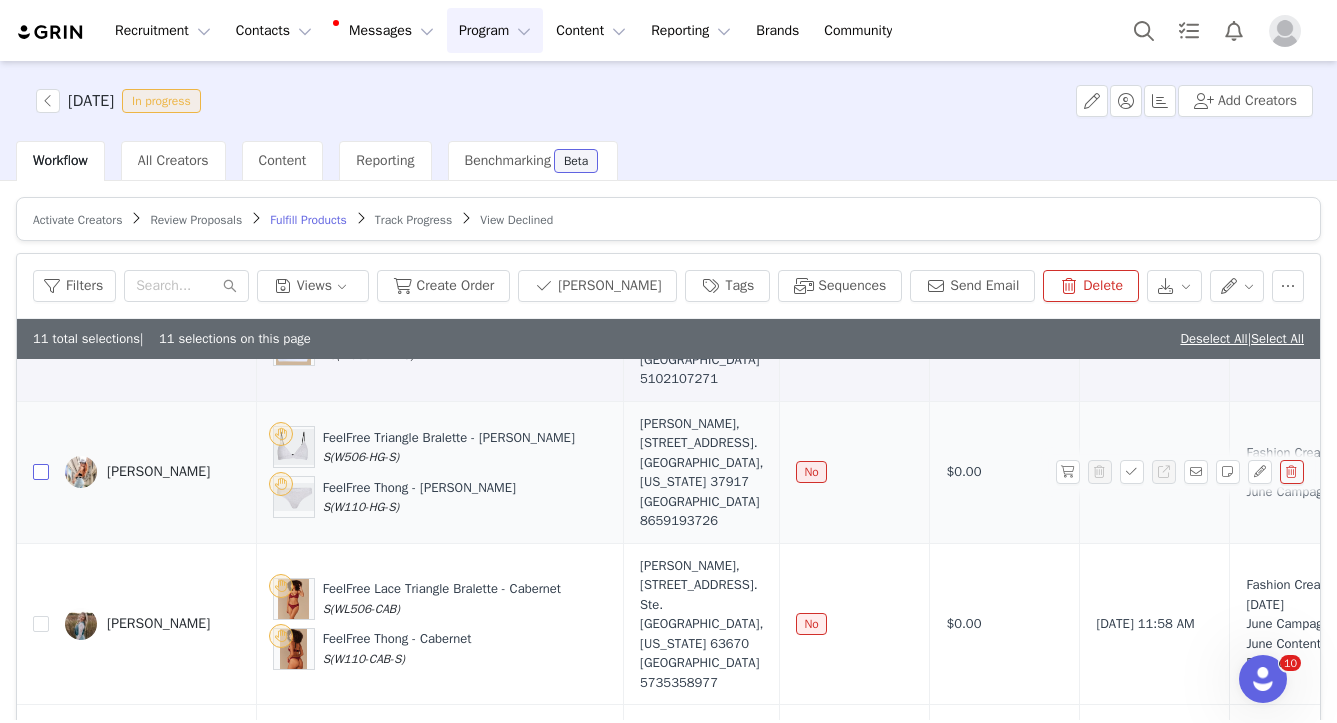 click at bounding box center [41, 472] 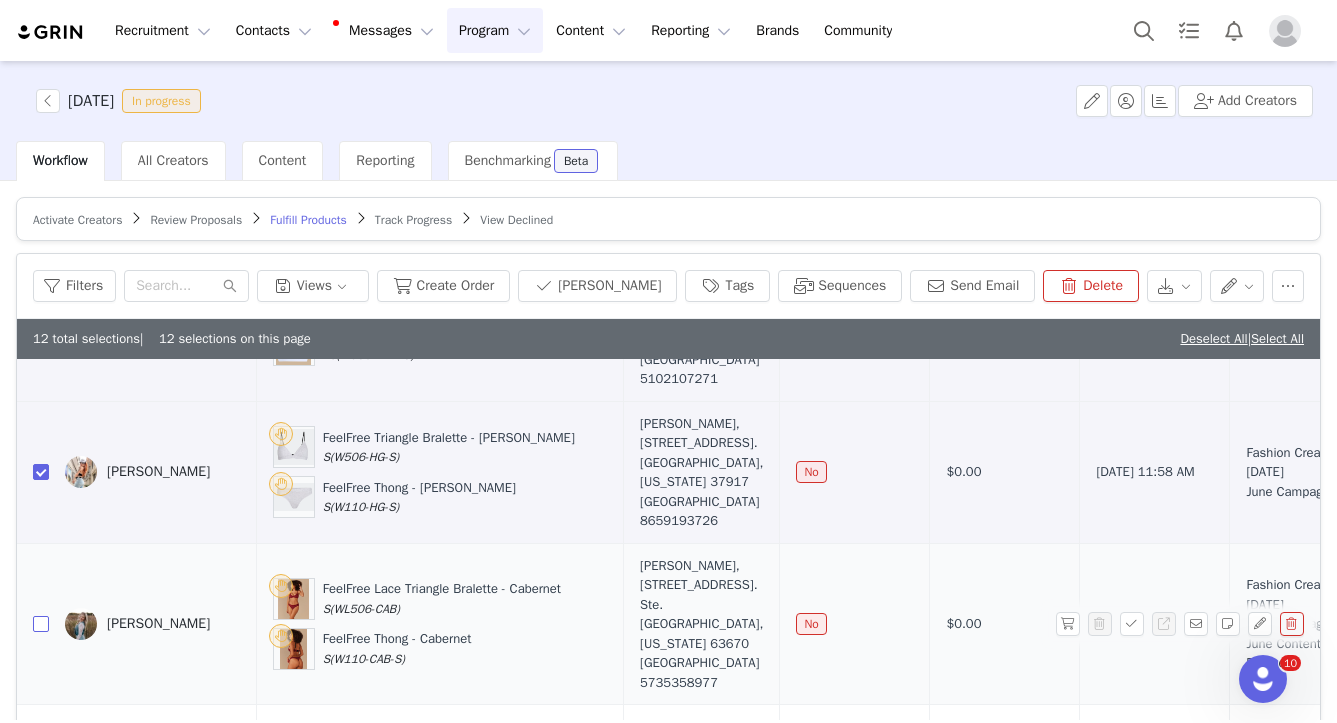 click at bounding box center [41, 624] 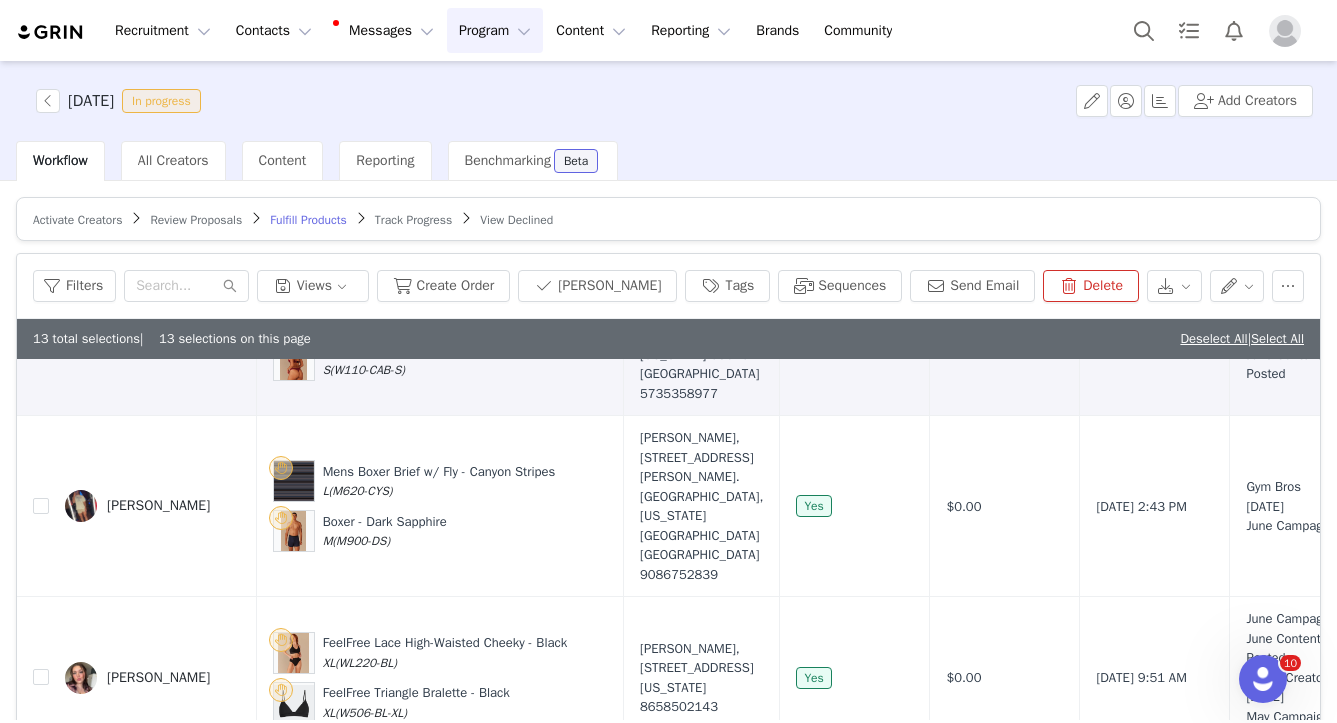 scroll, scrollTop: 1944, scrollLeft: 0, axis: vertical 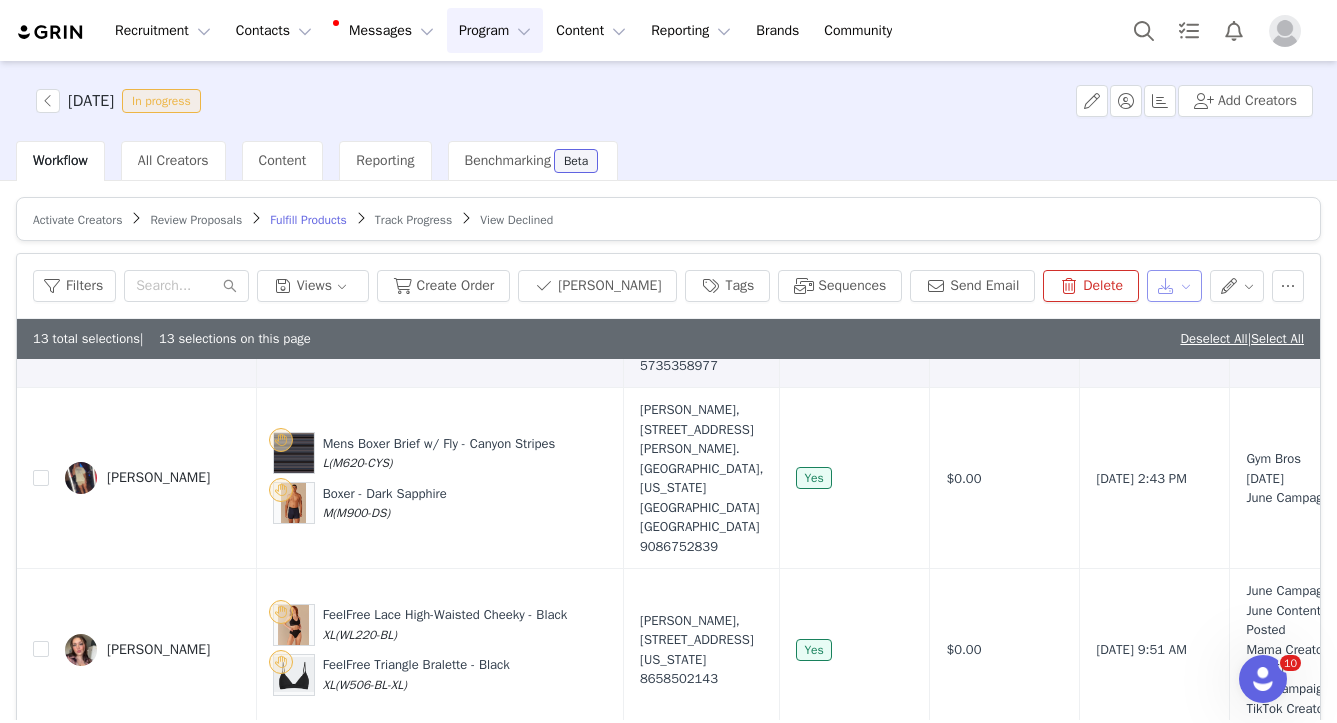 click at bounding box center (1174, 286) 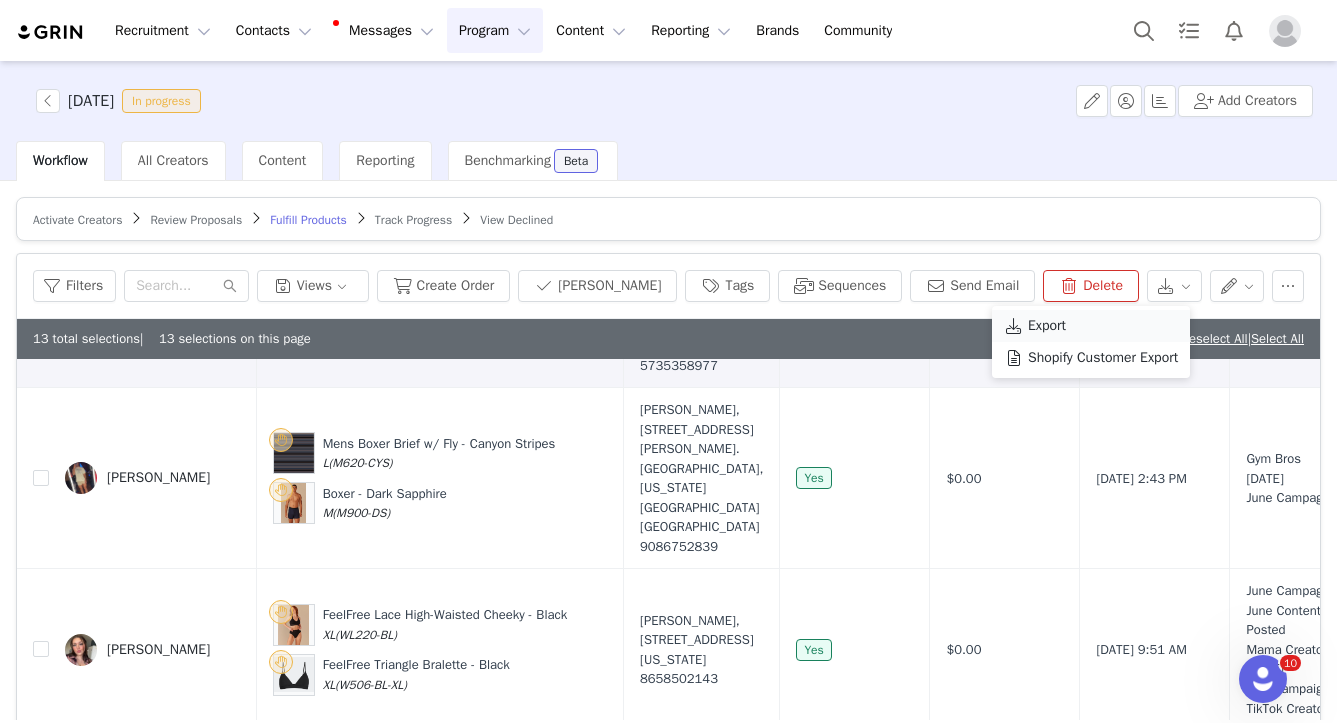 click on "Export" at bounding box center [1091, 326] 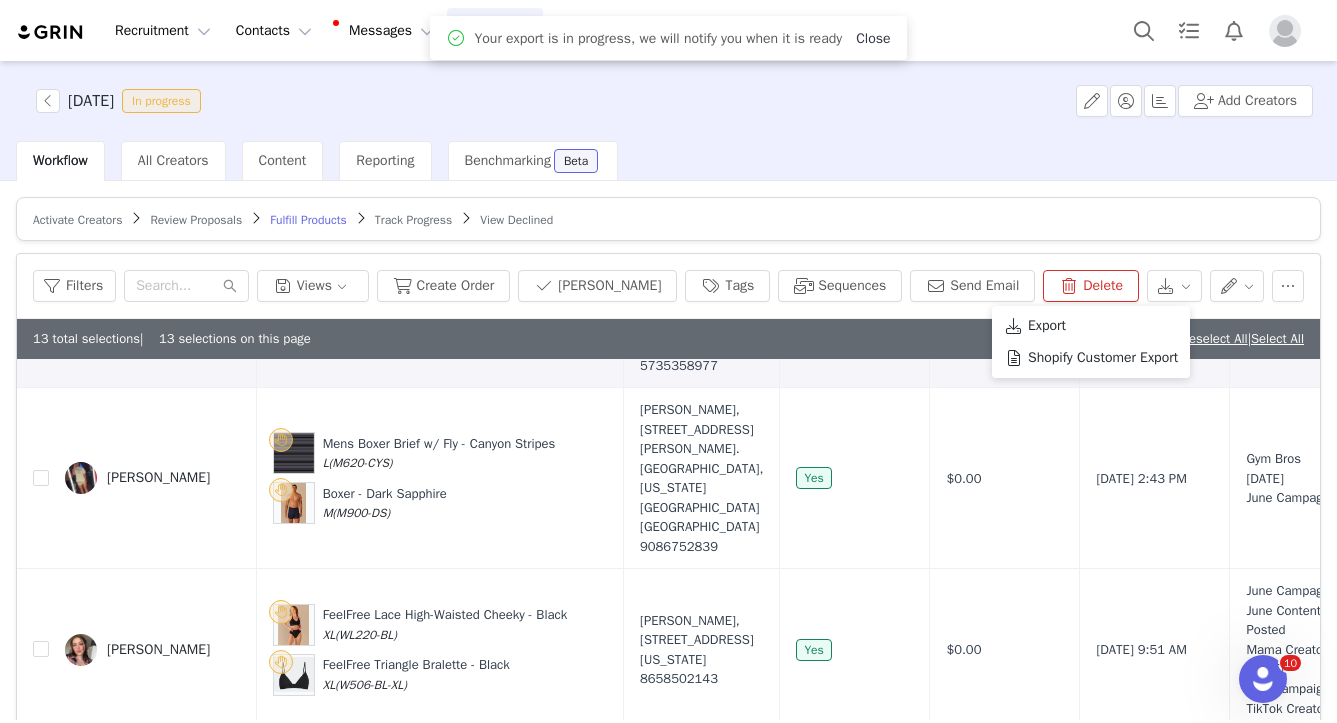 click on "Close" at bounding box center (873, 38) 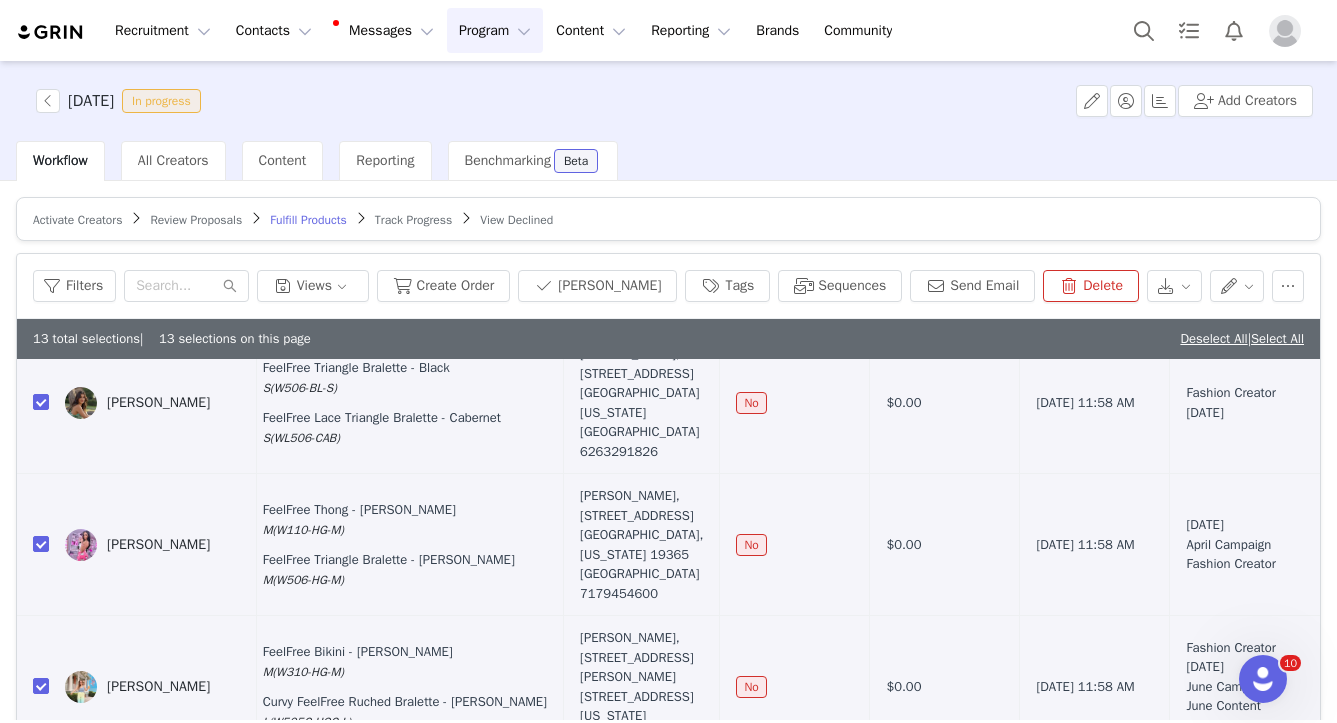 scroll, scrollTop: 0, scrollLeft: 77, axis: horizontal 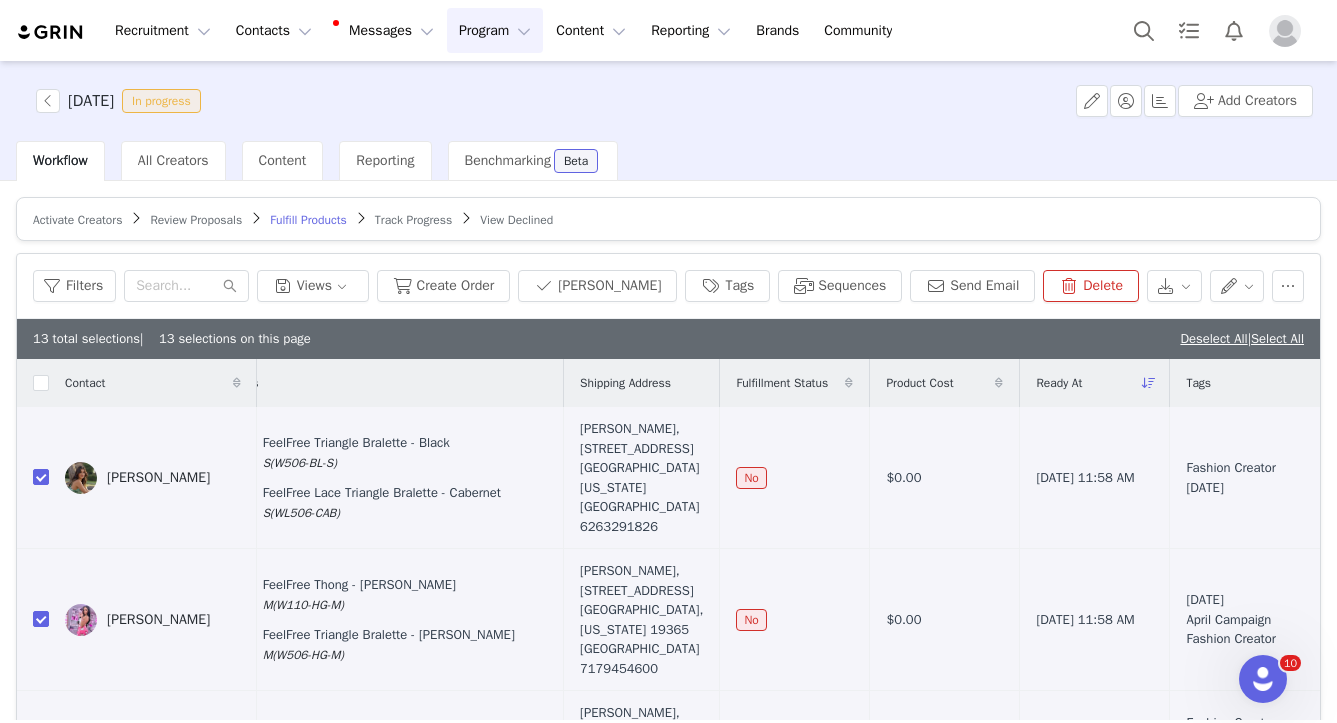 click on "Track Progress" at bounding box center [413, 220] 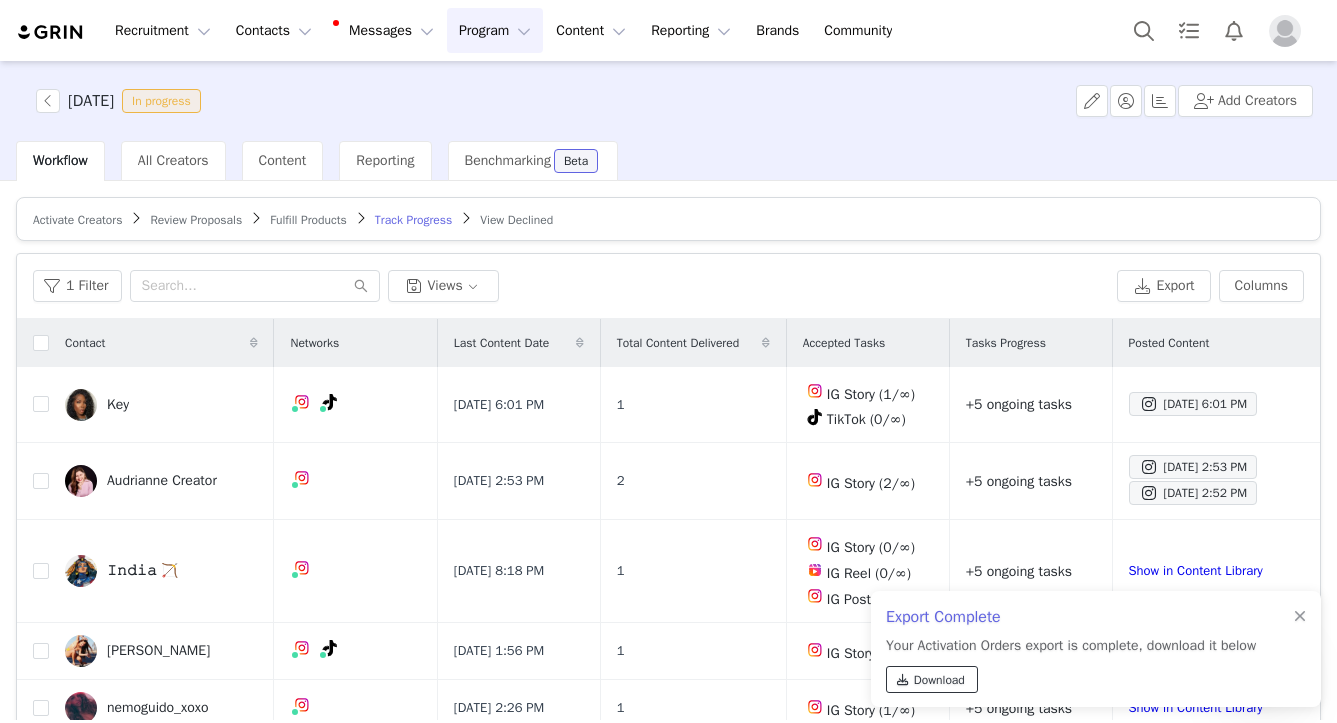 click on "Download" at bounding box center [939, 680] 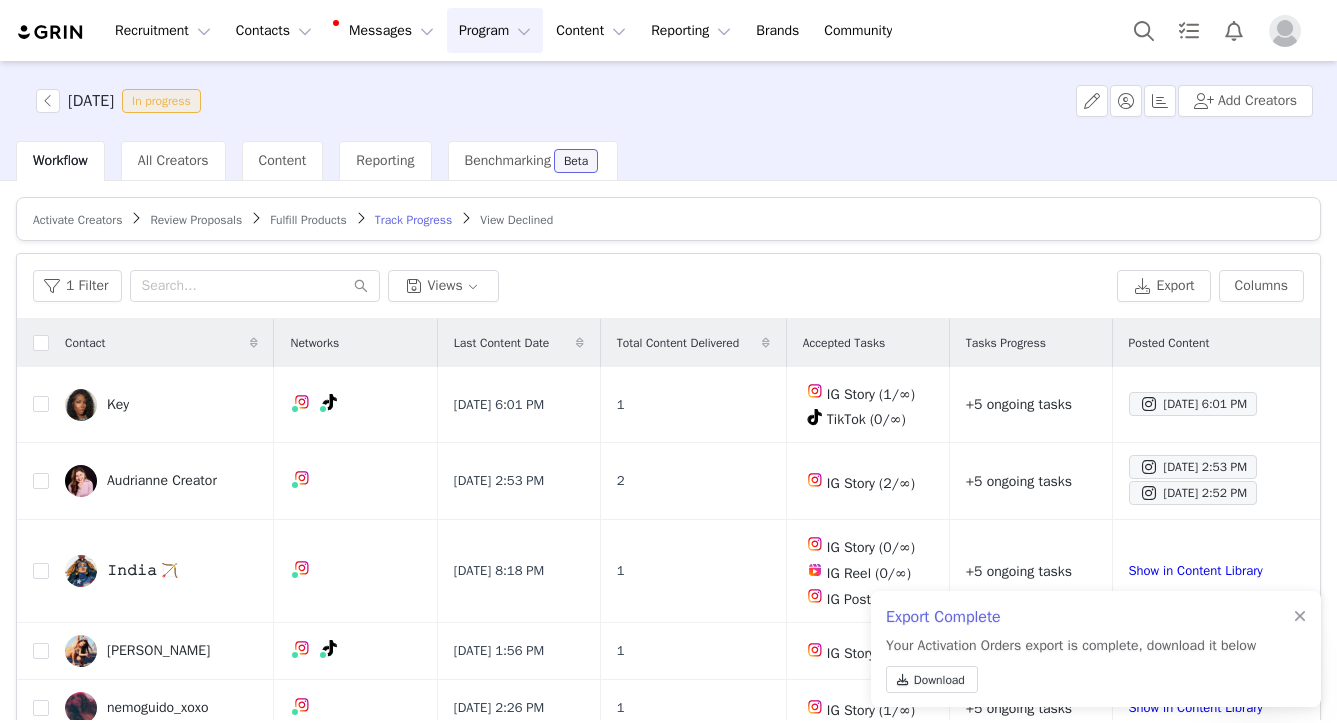click on "Recruitment Recruitment Creator Search Curated Lists Landing Pages Web Extension AI Creator Search Beta Contacts Contacts Creators Prospects Applicants Messages Messages Dashboard Inbox 99+ Templates Sequences Program Program Activations Partnerships Payments Affiliates Content Content Creator Content Media Library Social Listening Reporting Reporting Dashboard Report Builder Brands Brands Community Community" at bounding box center [668, 30] 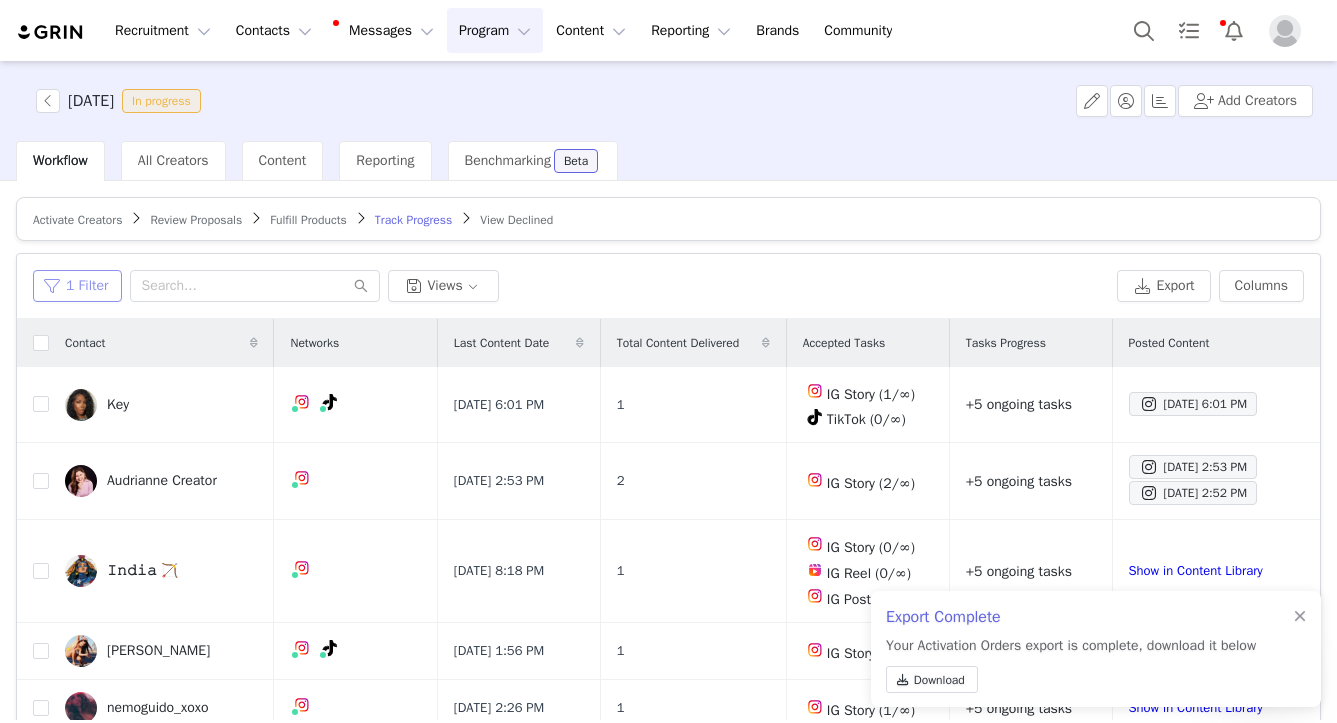 click on "1 Filter" at bounding box center [77, 286] 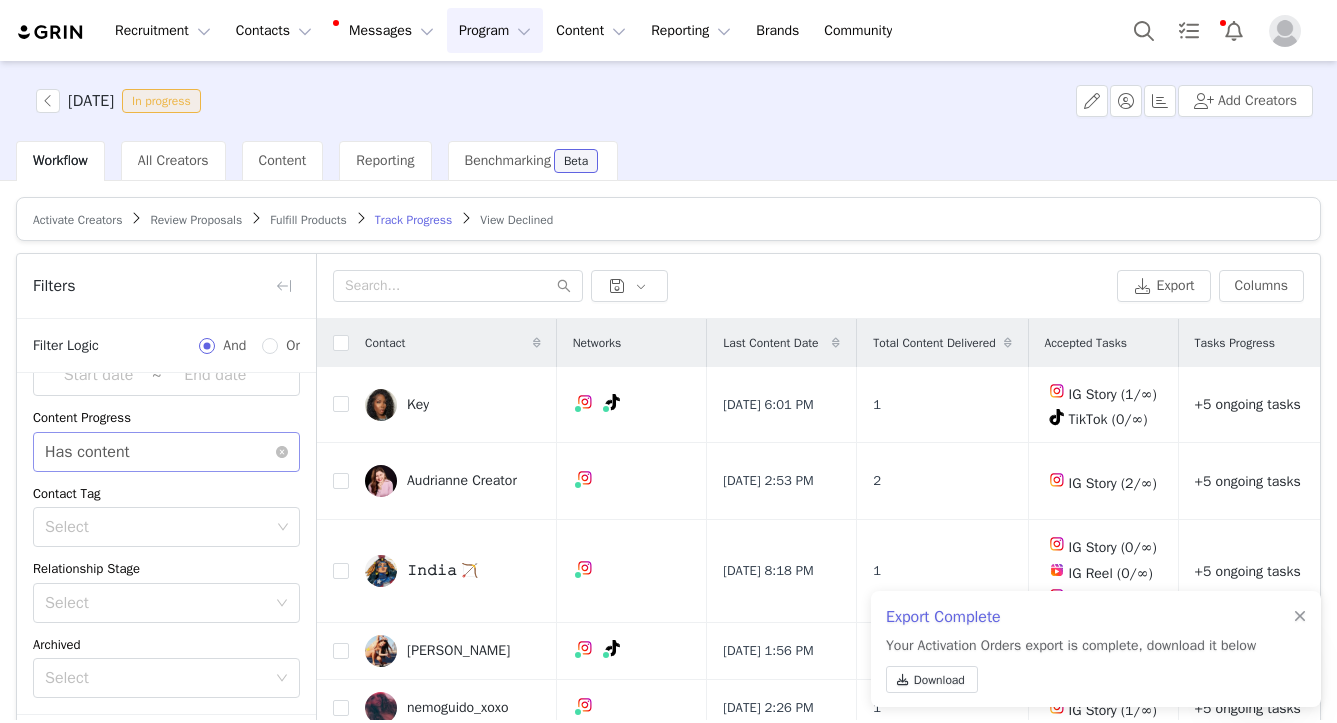 scroll, scrollTop: 0, scrollLeft: 0, axis: both 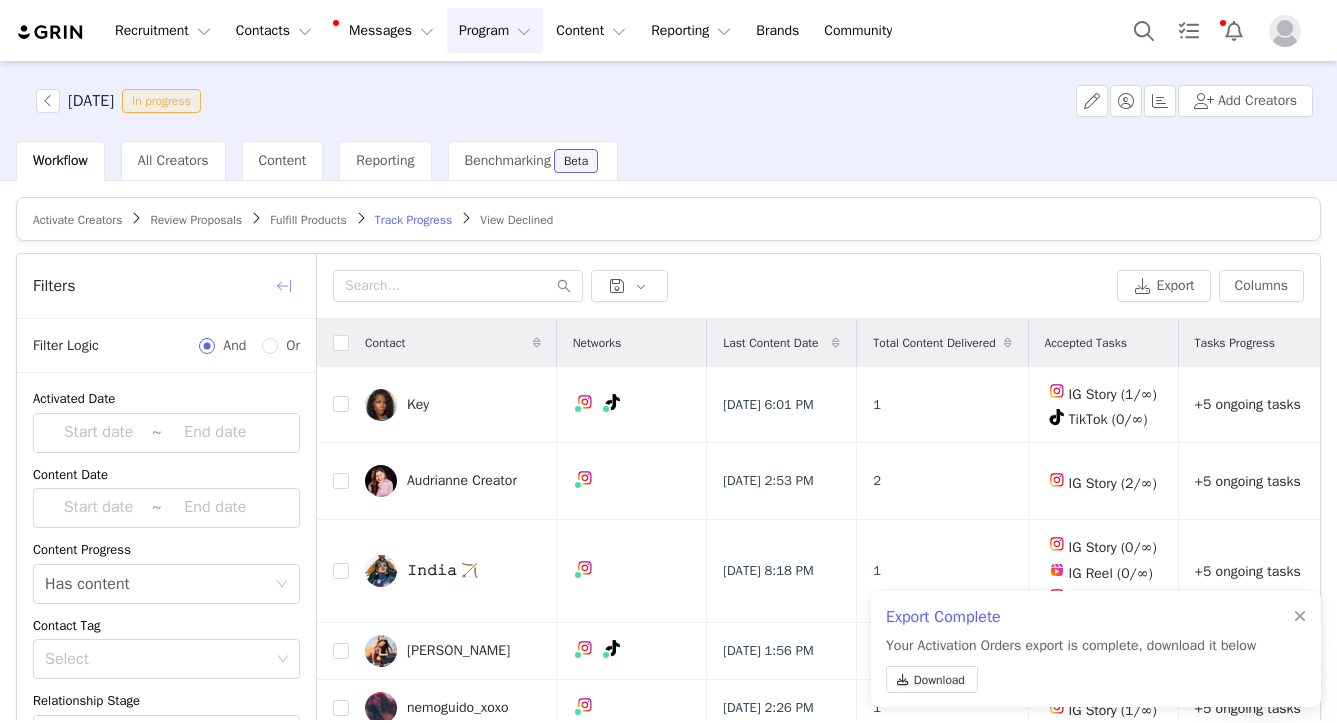 click at bounding box center [284, 286] 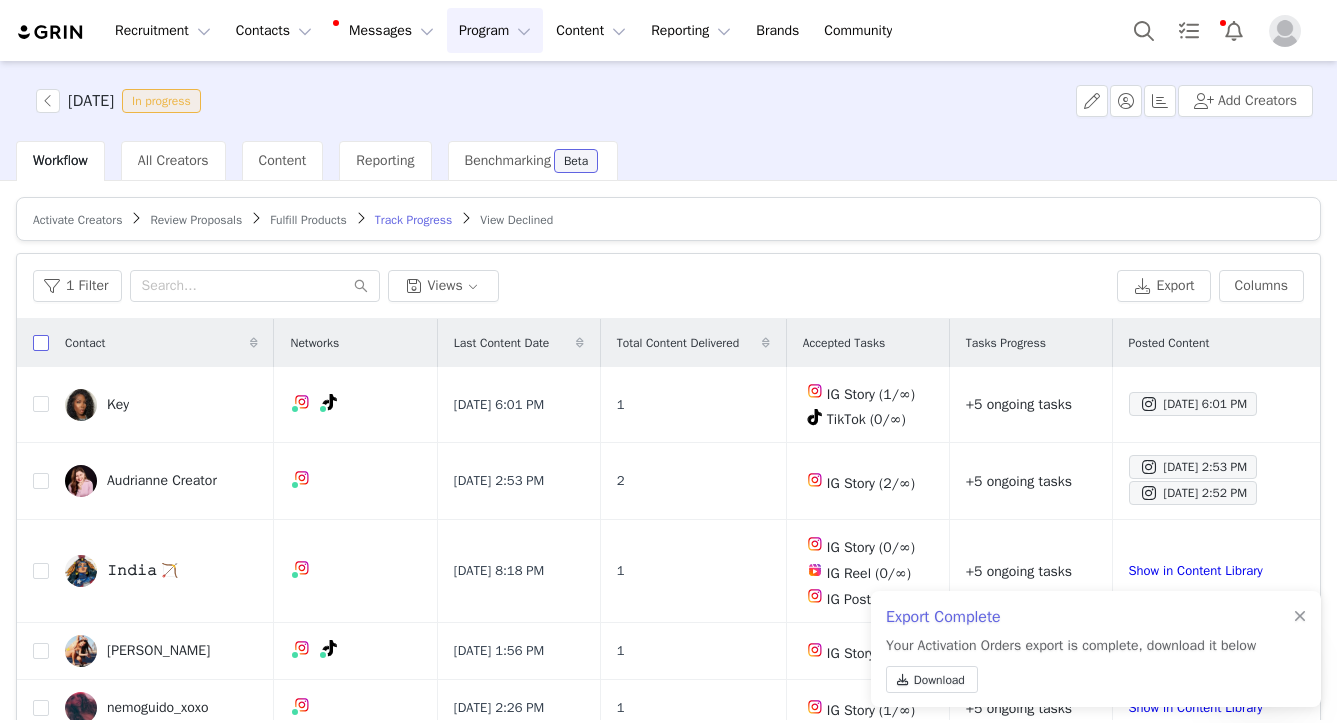 click at bounding box center (41, 343) 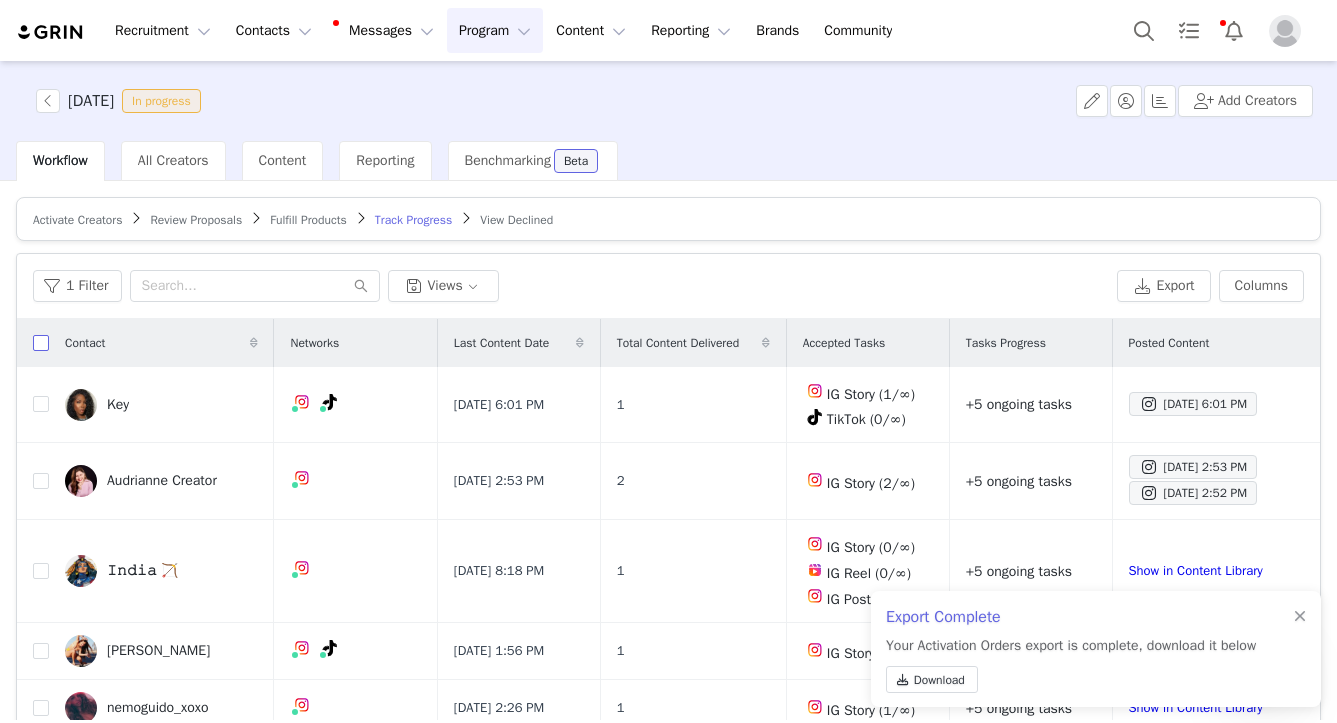 checkbox on "true" 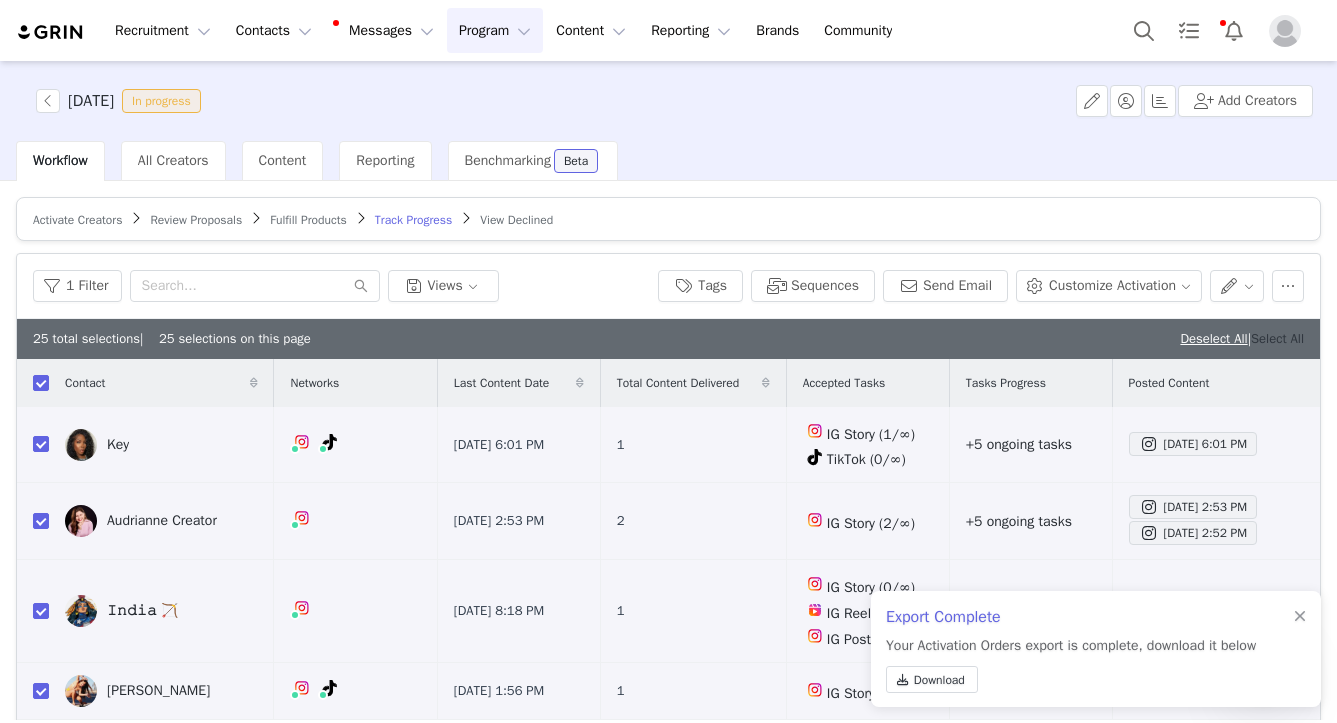 click on "Select All" at bounding box center (1277, 338) 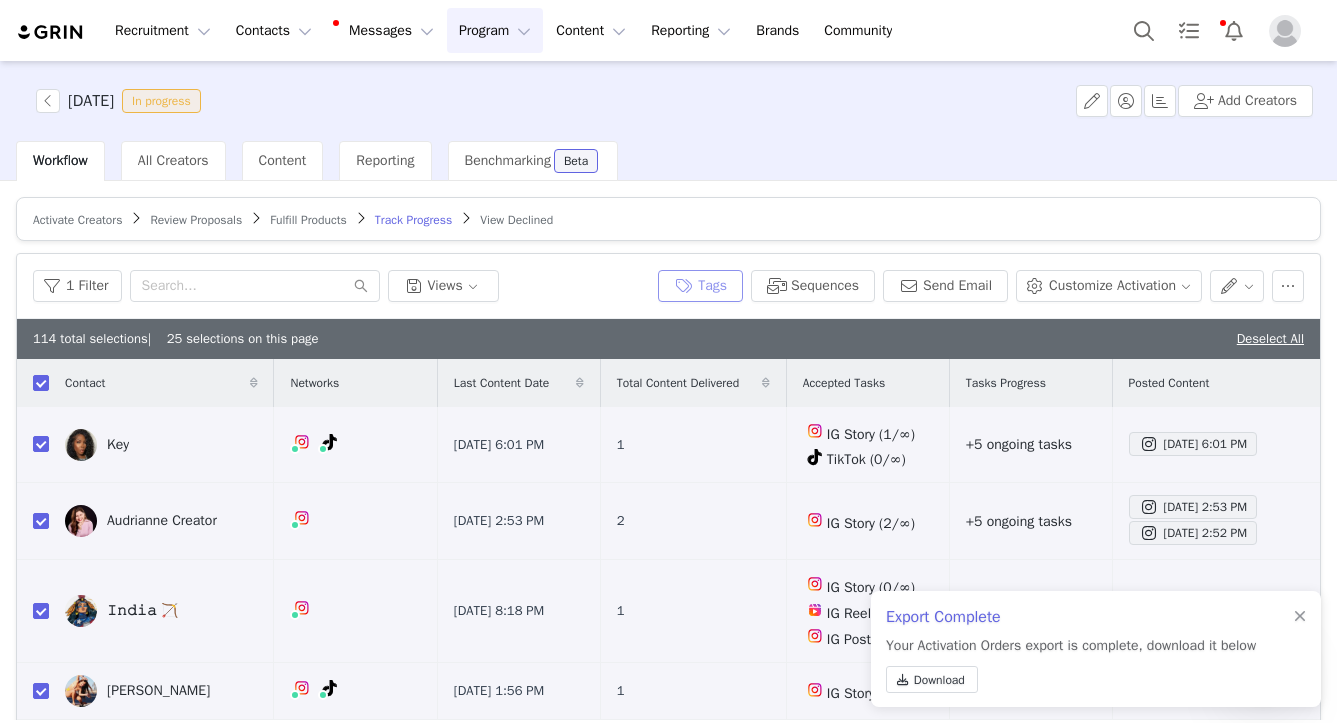 click on "Tags" at bounding box center [700, 286] 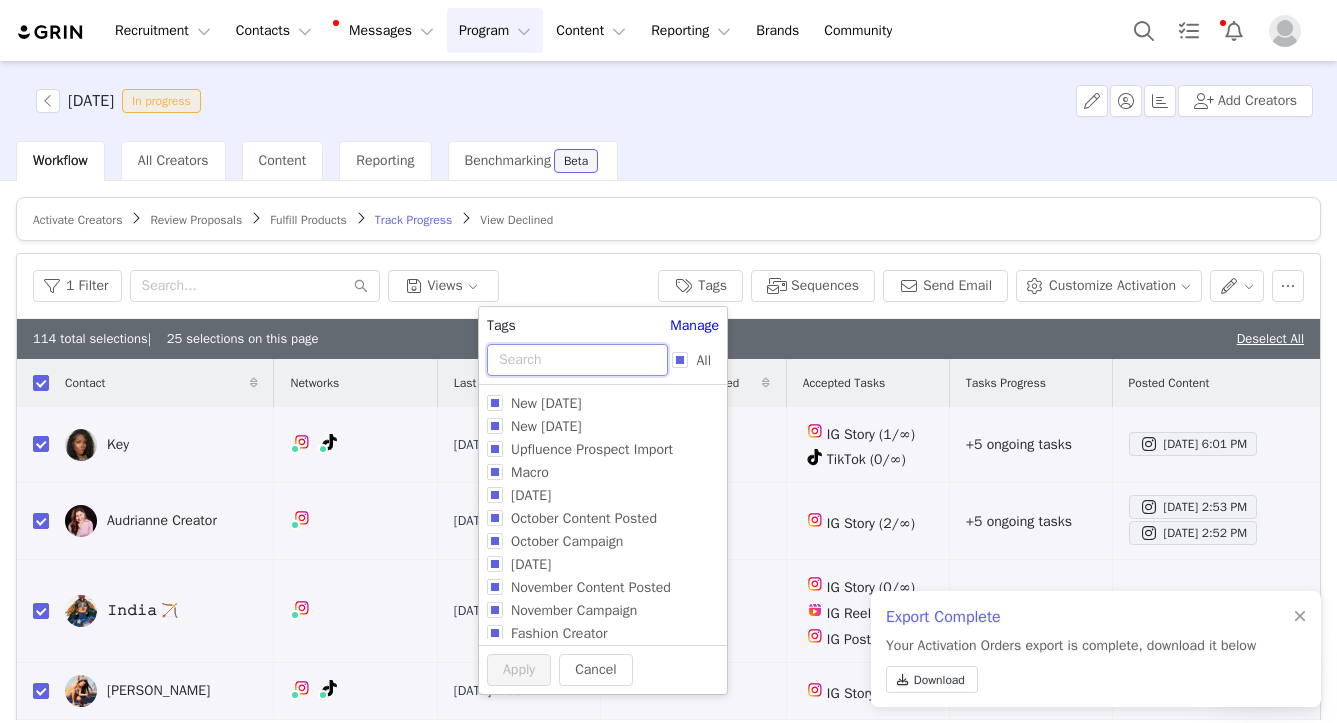 click at bounding box center [577, 360] 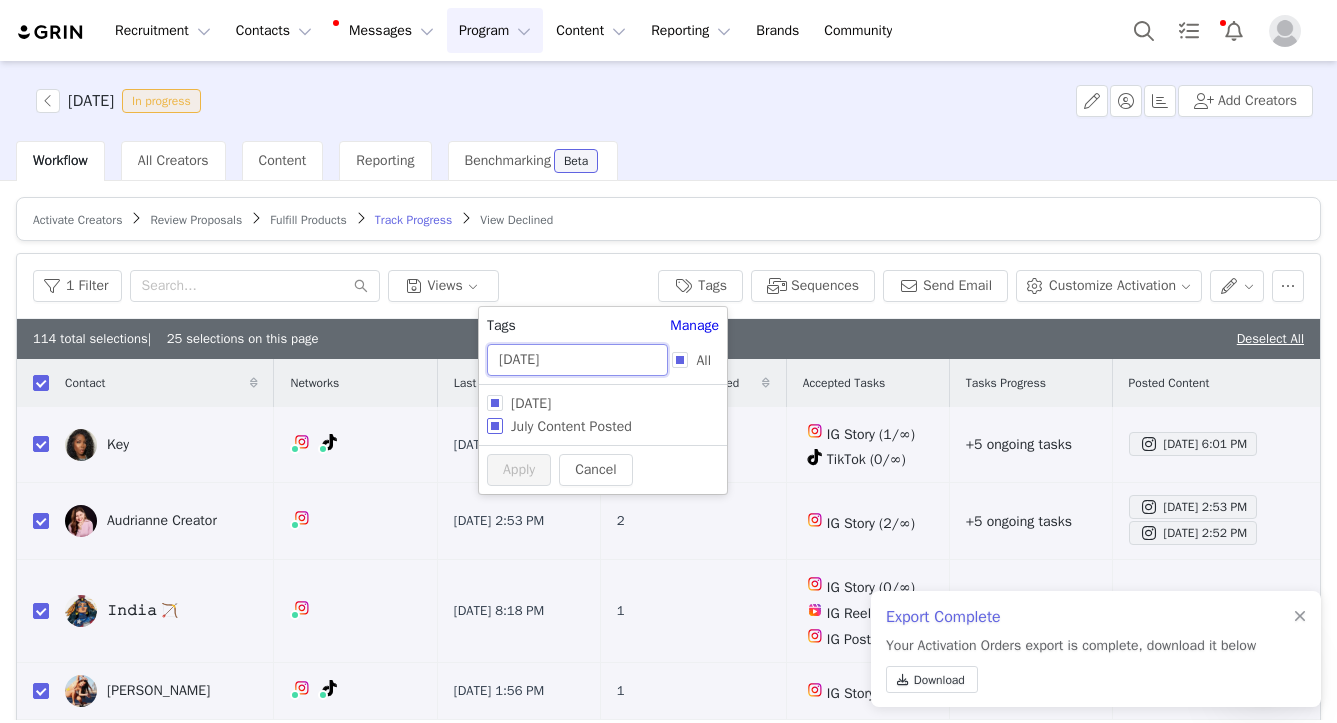 type on "[DATE]" 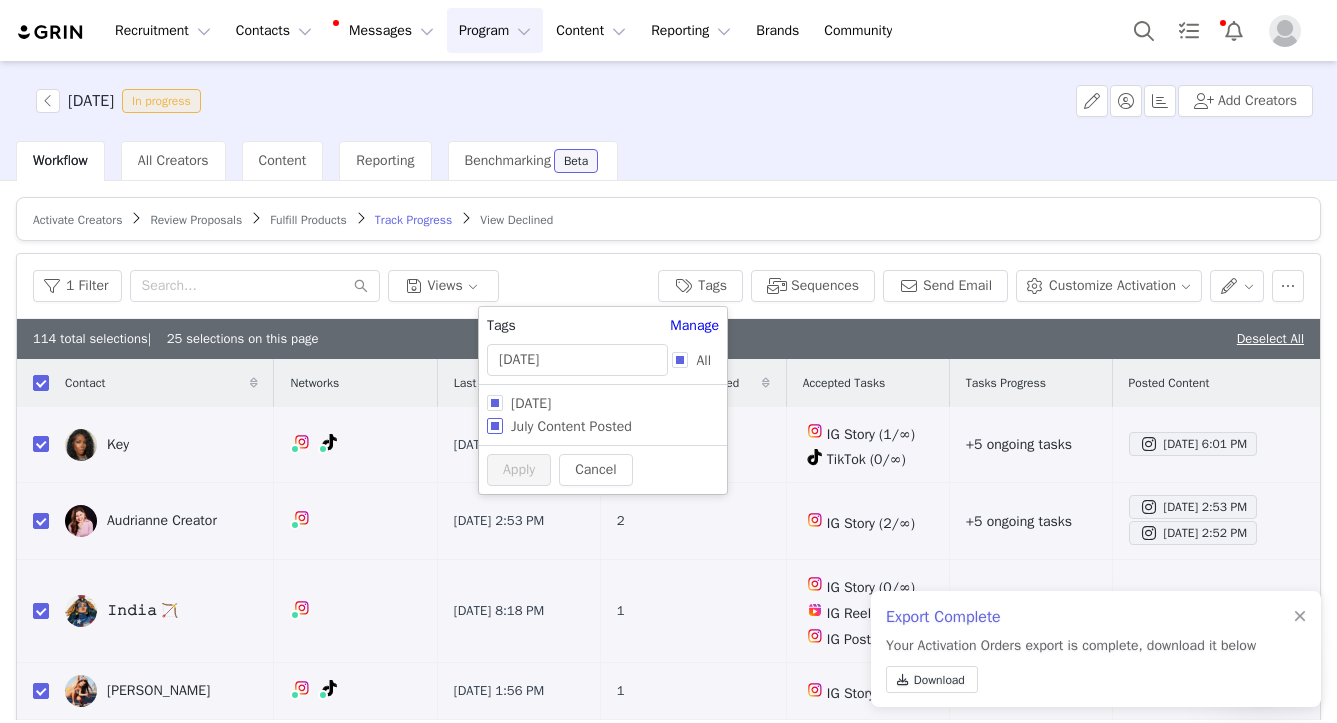 click on "July Content Posted" at bounding box center [571, 426] 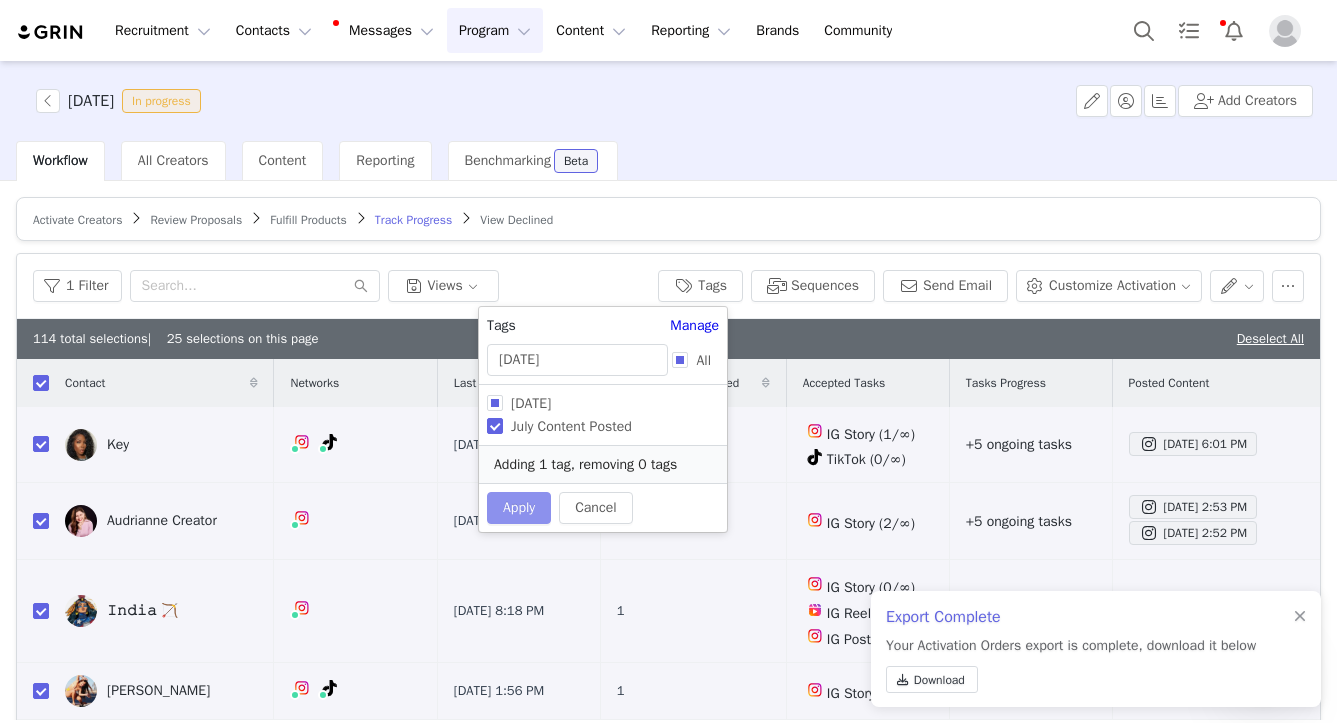 click on "Apply" at bounding box center [519, 508] 